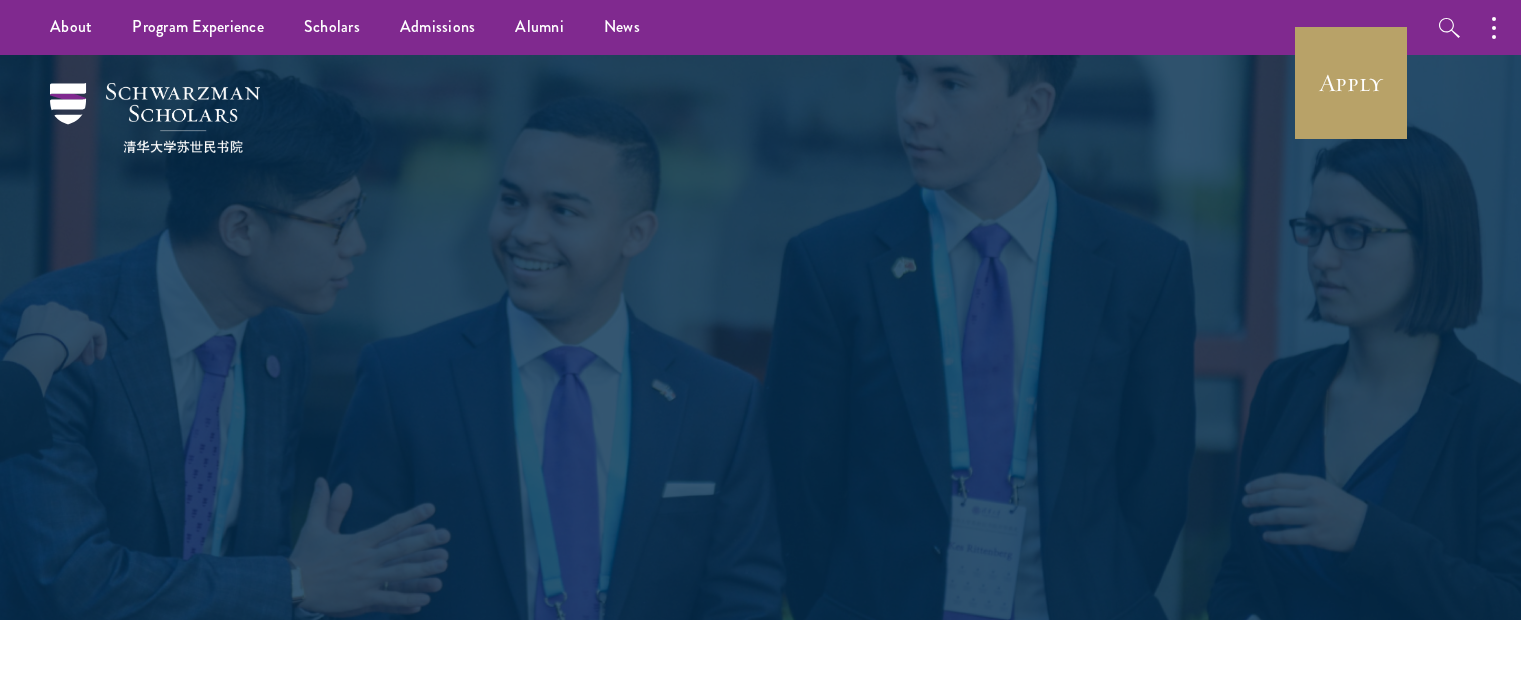 scroll, scrollTop: 0, scrollLeft: 0, axis: both 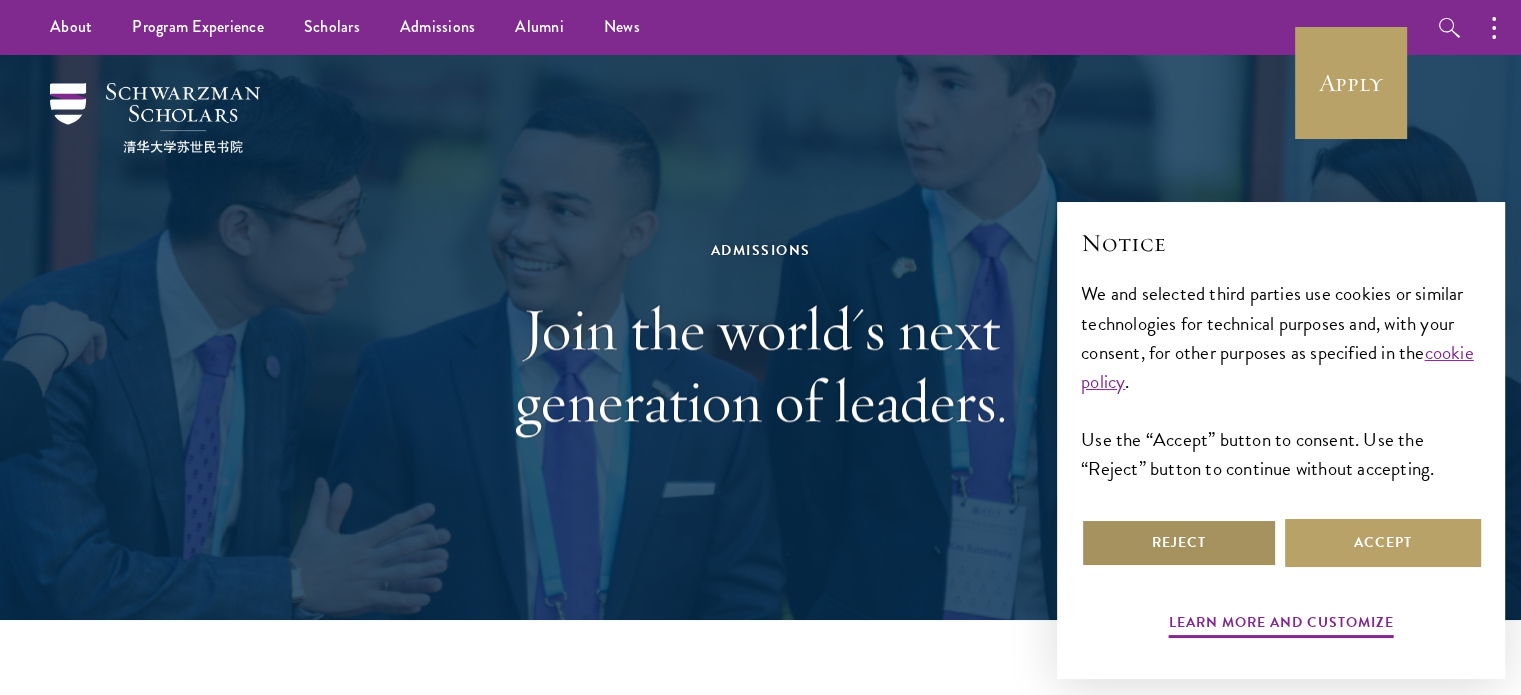 click on "Reject" at bounding box center [1179, 543] 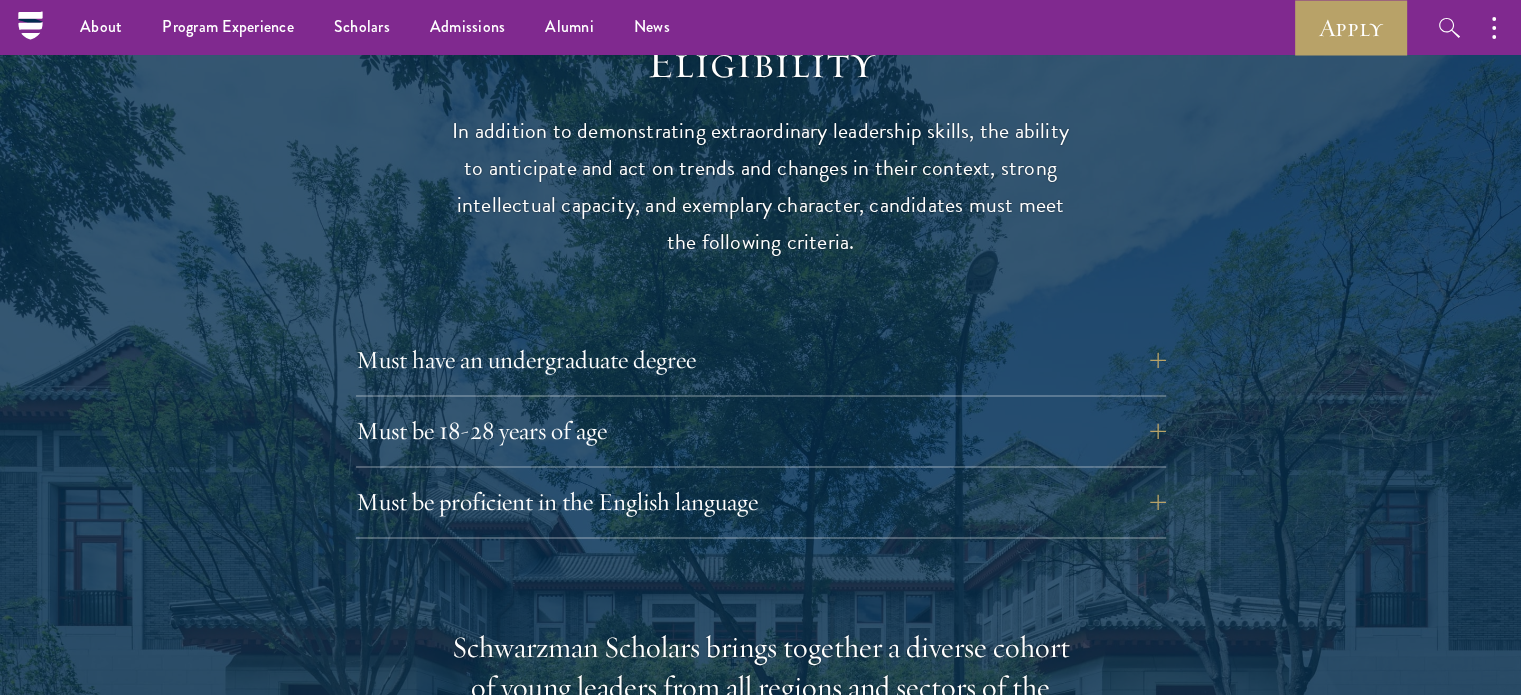 scroll, scrollTop: 2596, scrollLeft: 0, axis: vertical 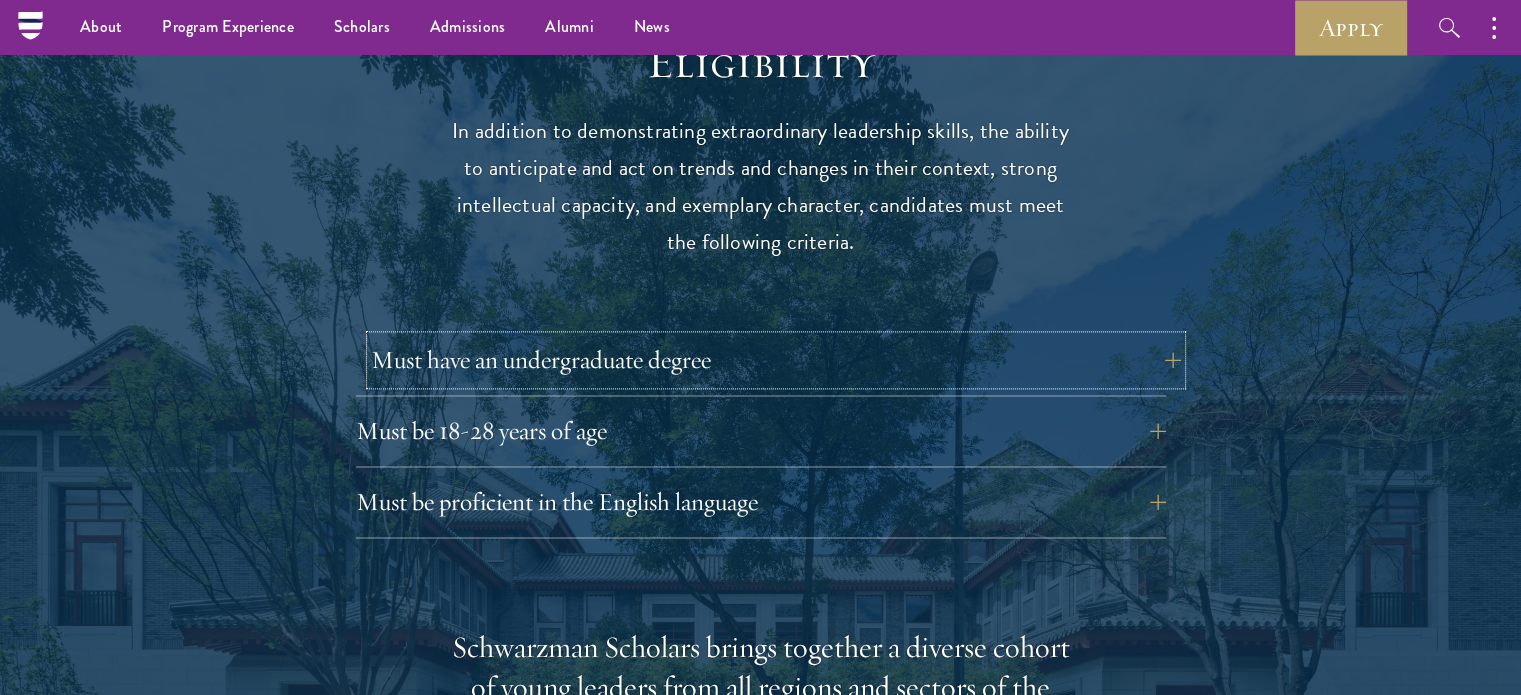 click on "Must have an undergraduate degree" at bounding box center (776, 360) 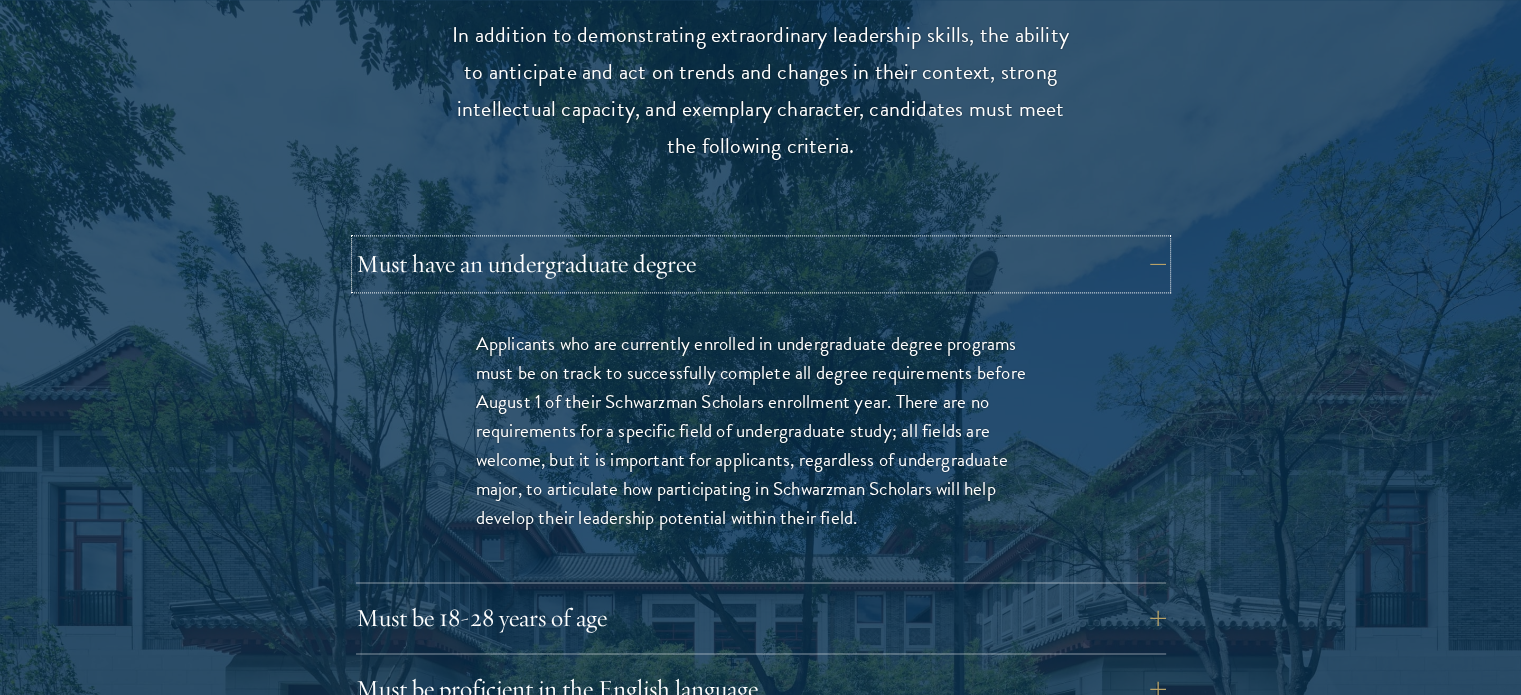 scroll, scrollTop: 2694, scrollLeft: 0, axis: vertical 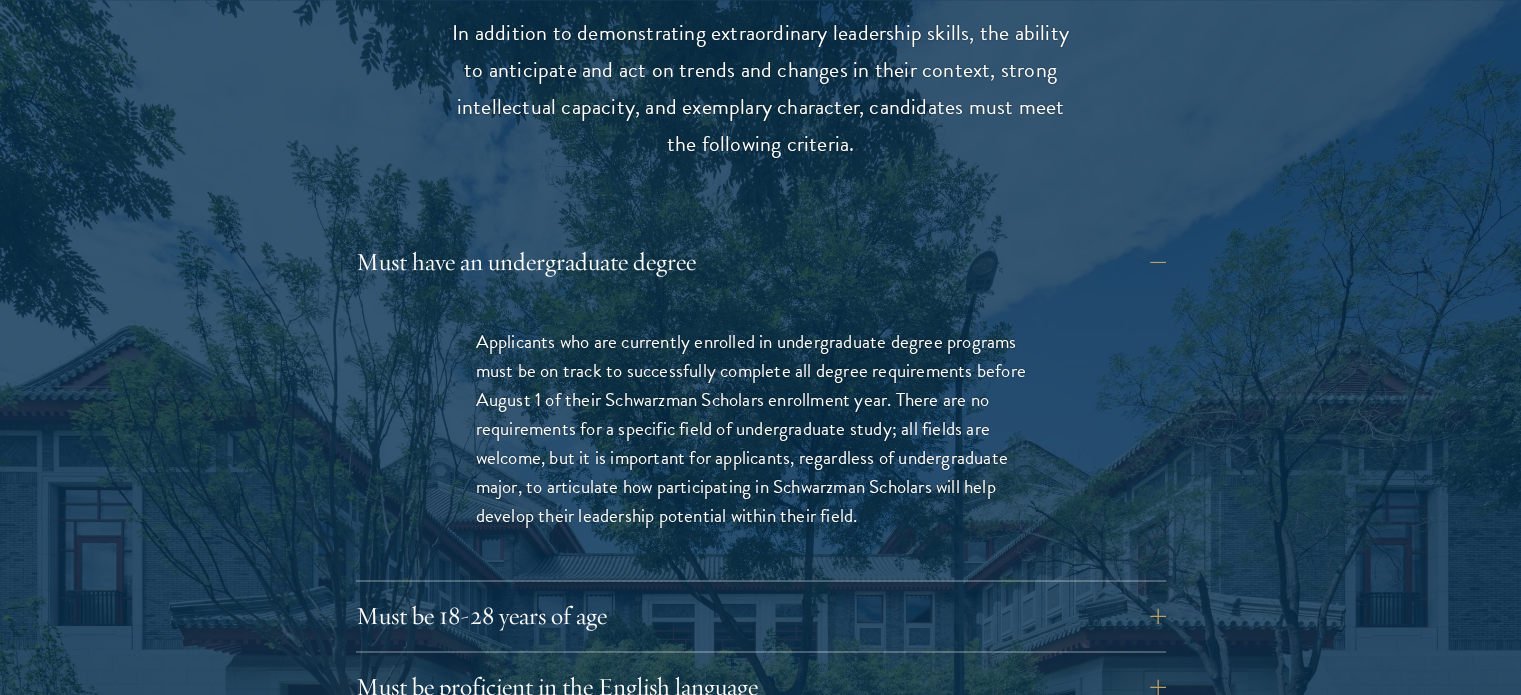 click on "Eligibility
In addition to demonstrating extraordinary leadership skills, the ability to anticipate and act on trends and changes in their context, strong intellectual capacity, and exemplary character, candidates must meet the following criteria.
Must have an undergraduate degree
Applicants who are currently enrolled in undergraduate degree programs must be on track to successfully complete all degree requirements before August 1 of their Schwarzman Scholars enrollment year. There are no requirements for a specific field of undergraduate study; all fields are welcome, but it is important for applicants, regardless of undergraduate major, to articulate how participating in Schwarzman Scholars will help develop their leadership potential within their field.
Must be 18-28 years of age
Candidates must be at least 18 but not yet 29 years of age as of August 1 of their Schwarzman Scholars enrollment year  ." at bounding box center (761, 802) 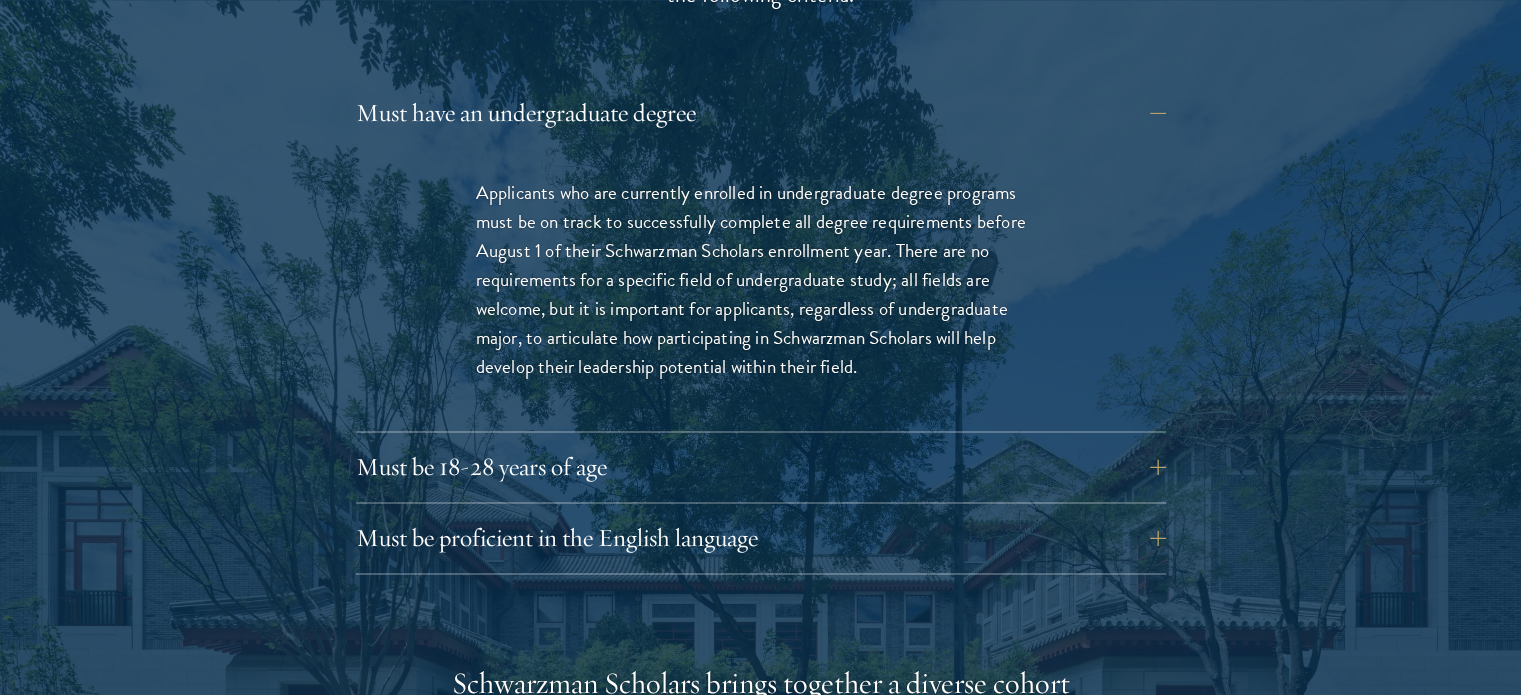 scroll, scrollTop: 2844, scrollLeft: 0, axis: vertical 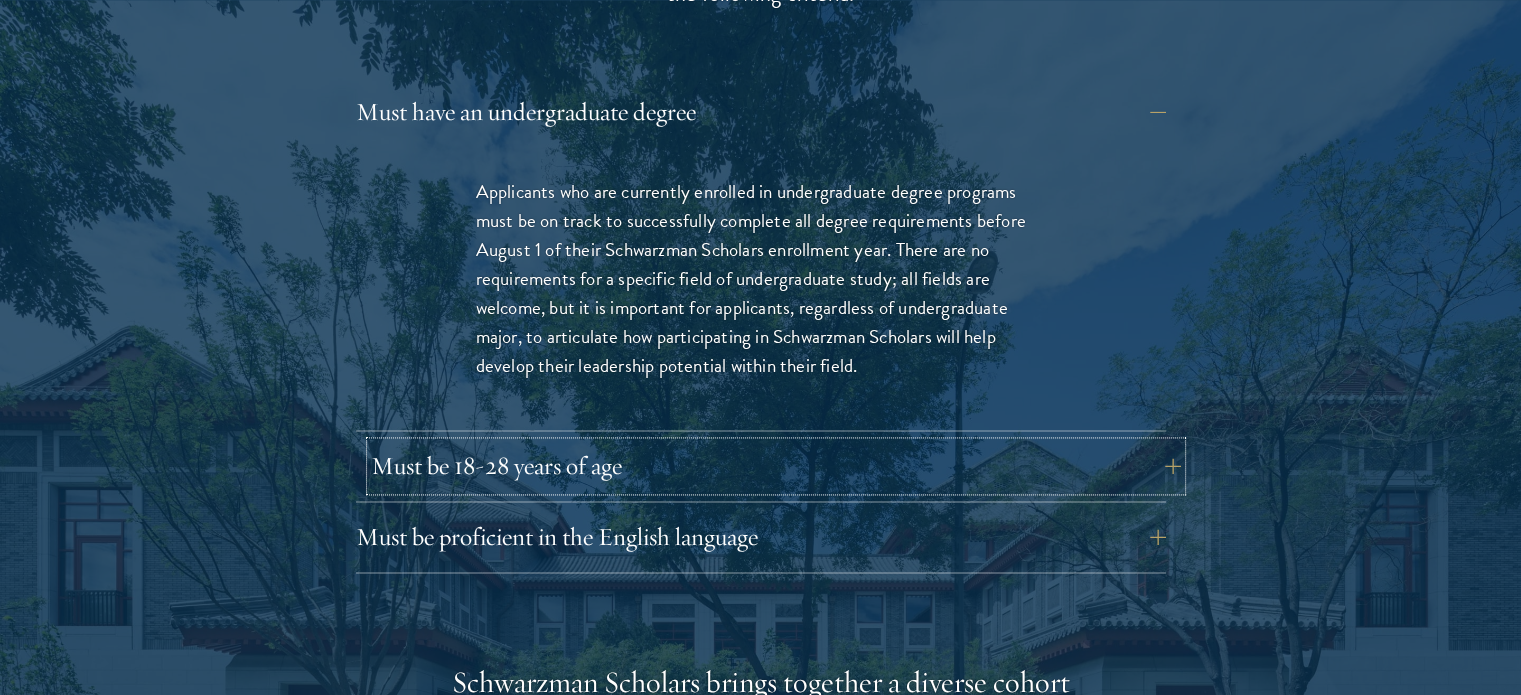 click on "Must be 18-28 years of age" at bounding box center [776, 466] 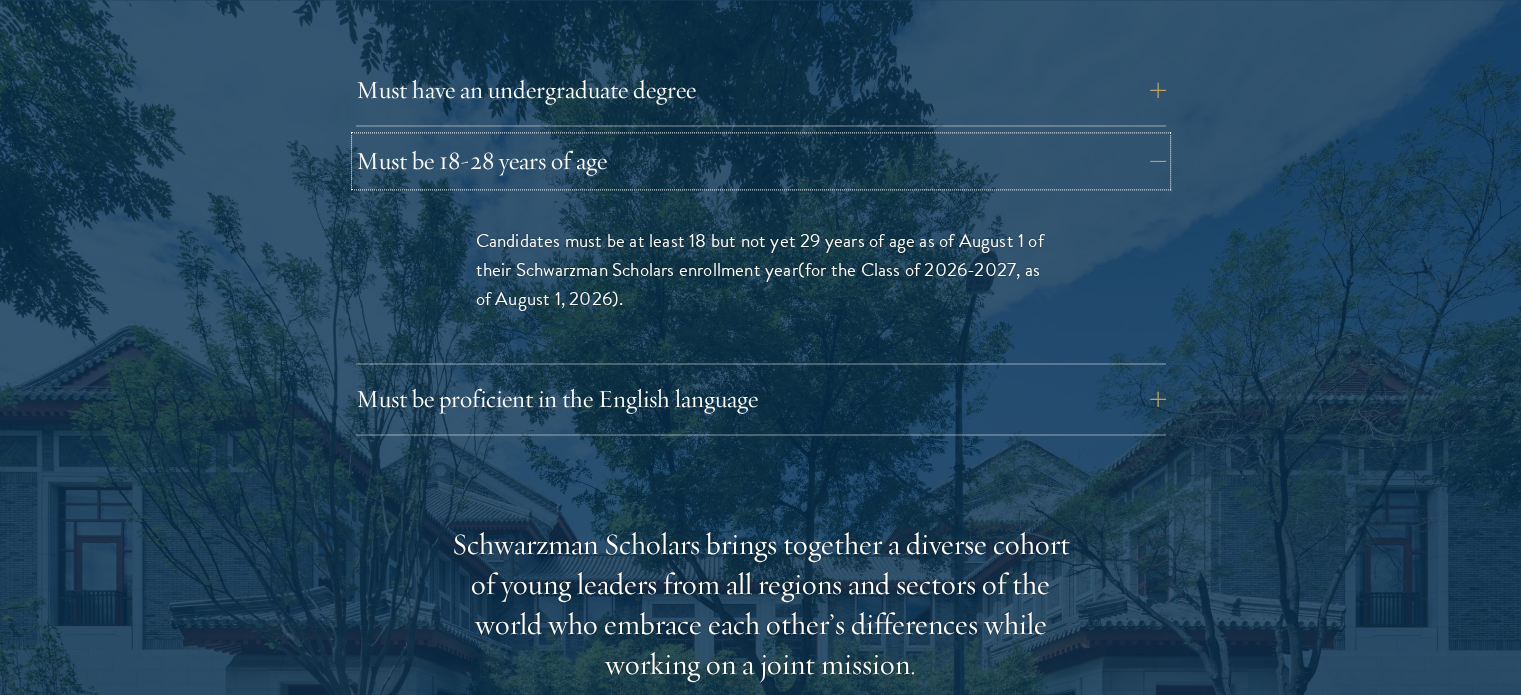 scroll, scrollTop: 2867, scrollLeft: 0, axis: vertical 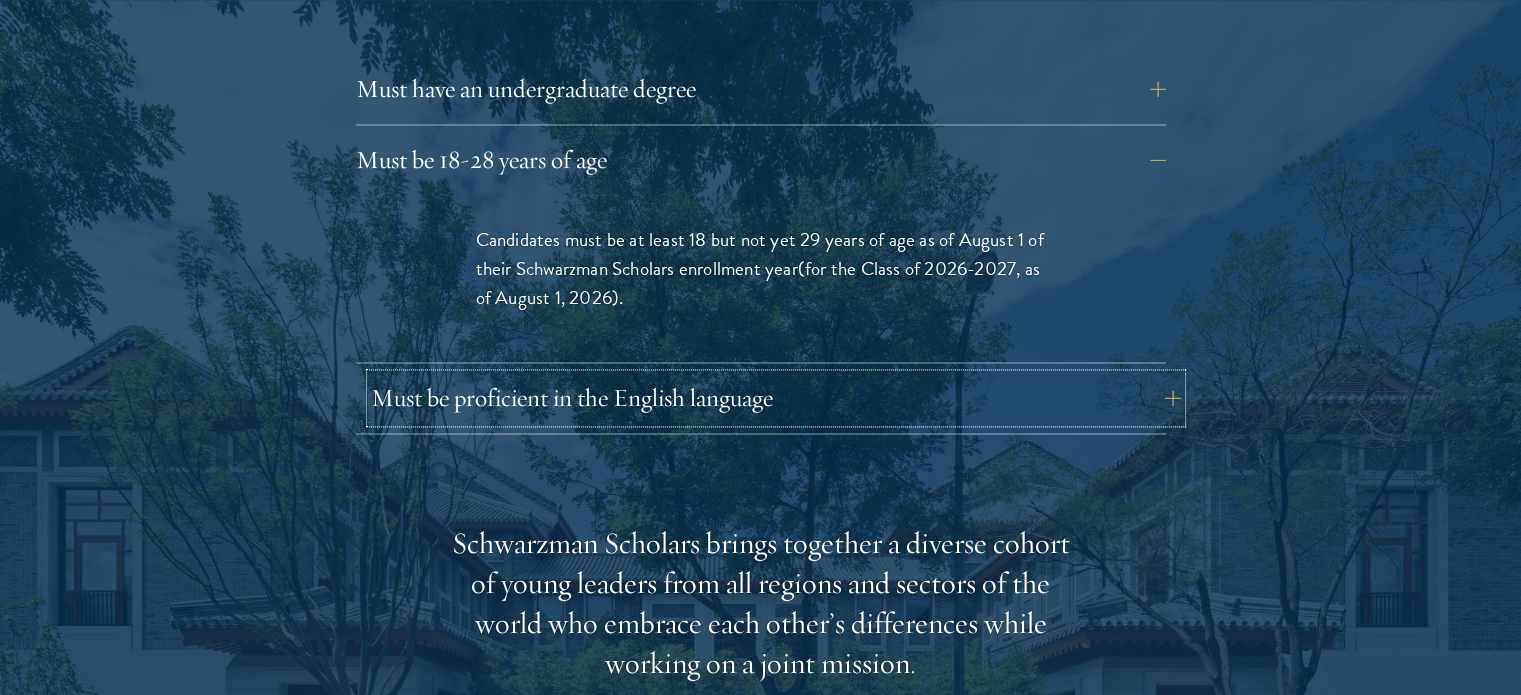 click on "Must be proficient in the English language" at bounding box center (776, 398) 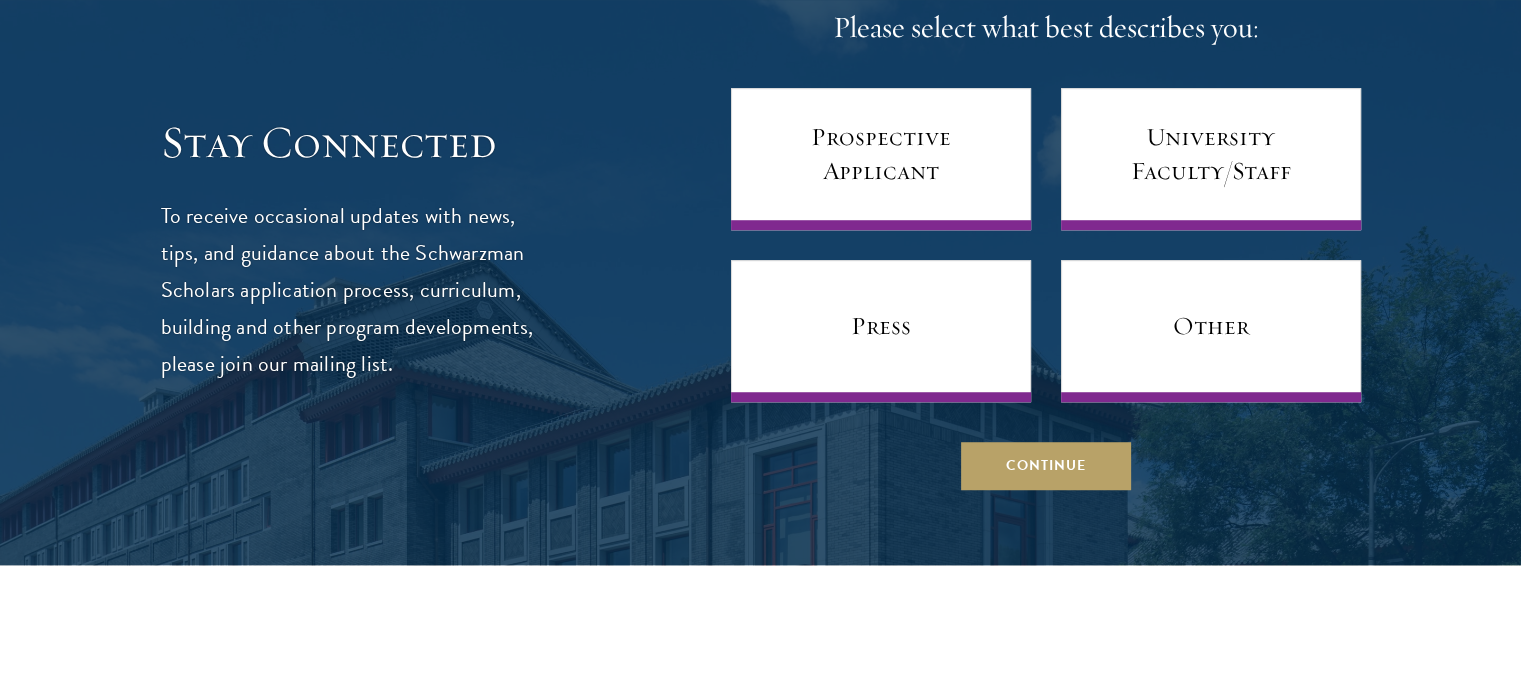 scroll, scrollTop: 9052, scrollLeft: 0, axis: vertical 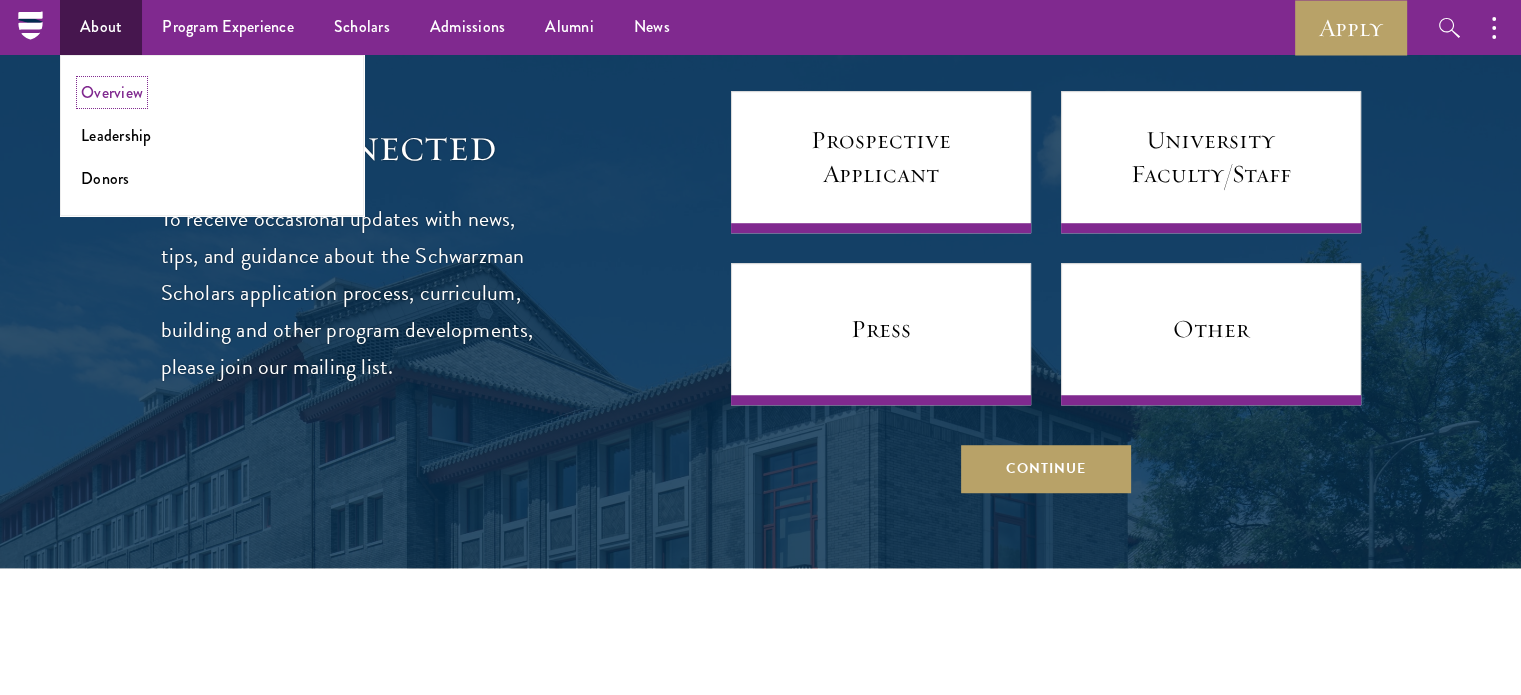 click on "Overview" at bounding box center [112, 92] 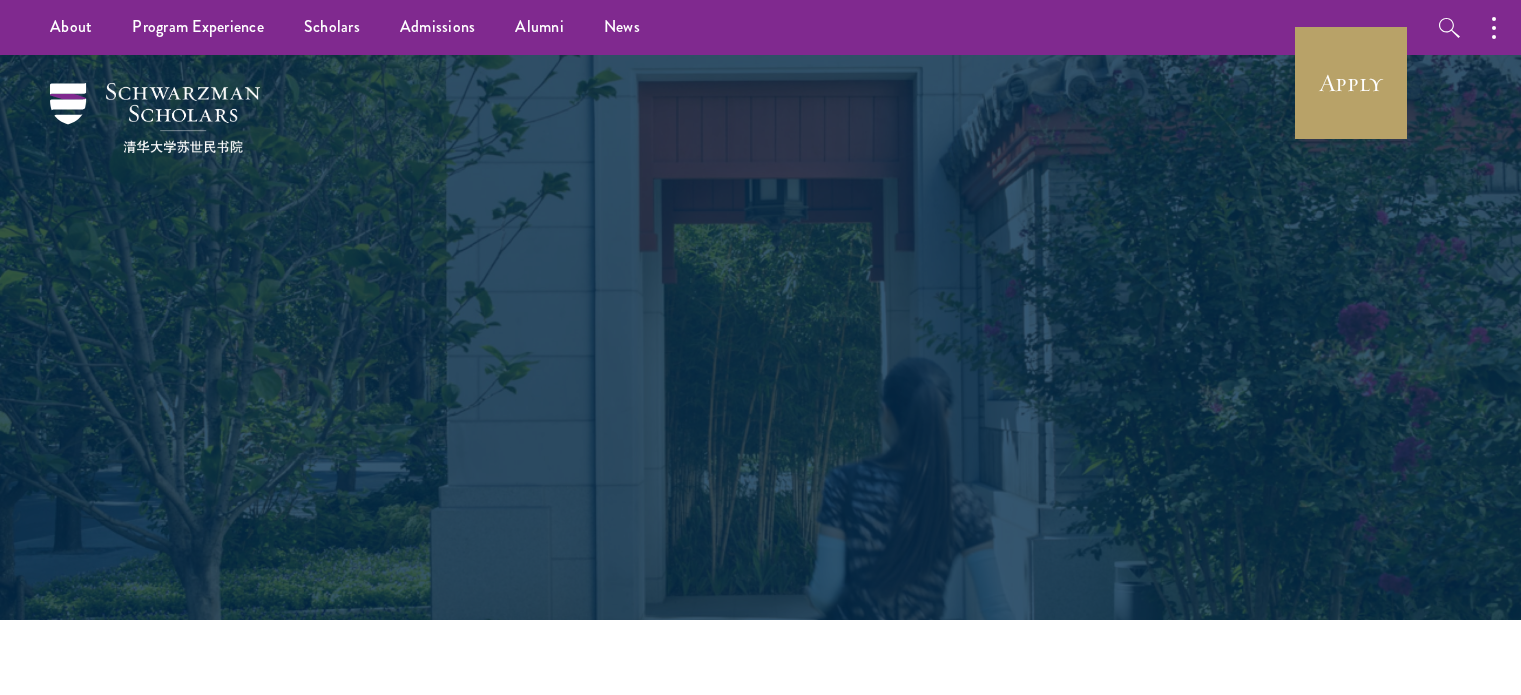 scroll, scrollTop: 720, scrollLeft: 0, axis: vertical 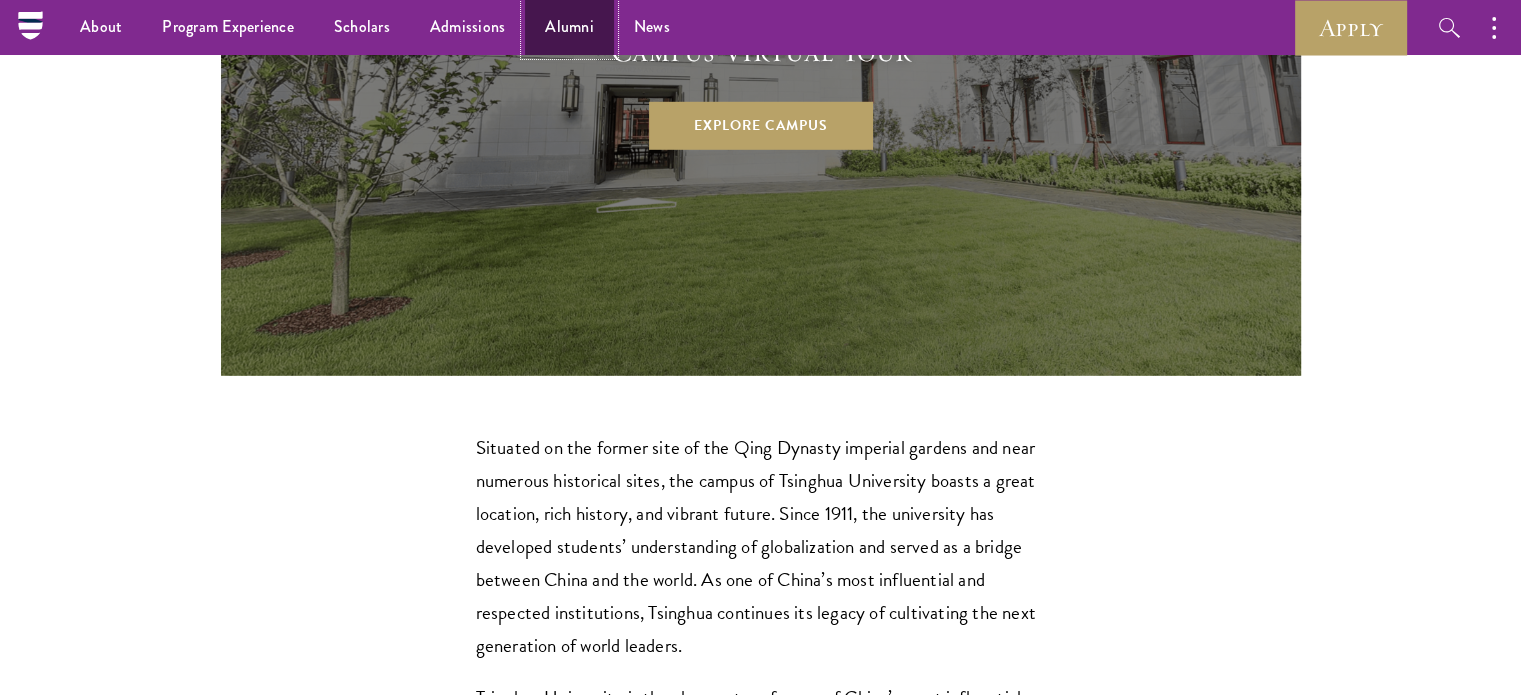 click on "Alumni" at bounding box center (569, 27) 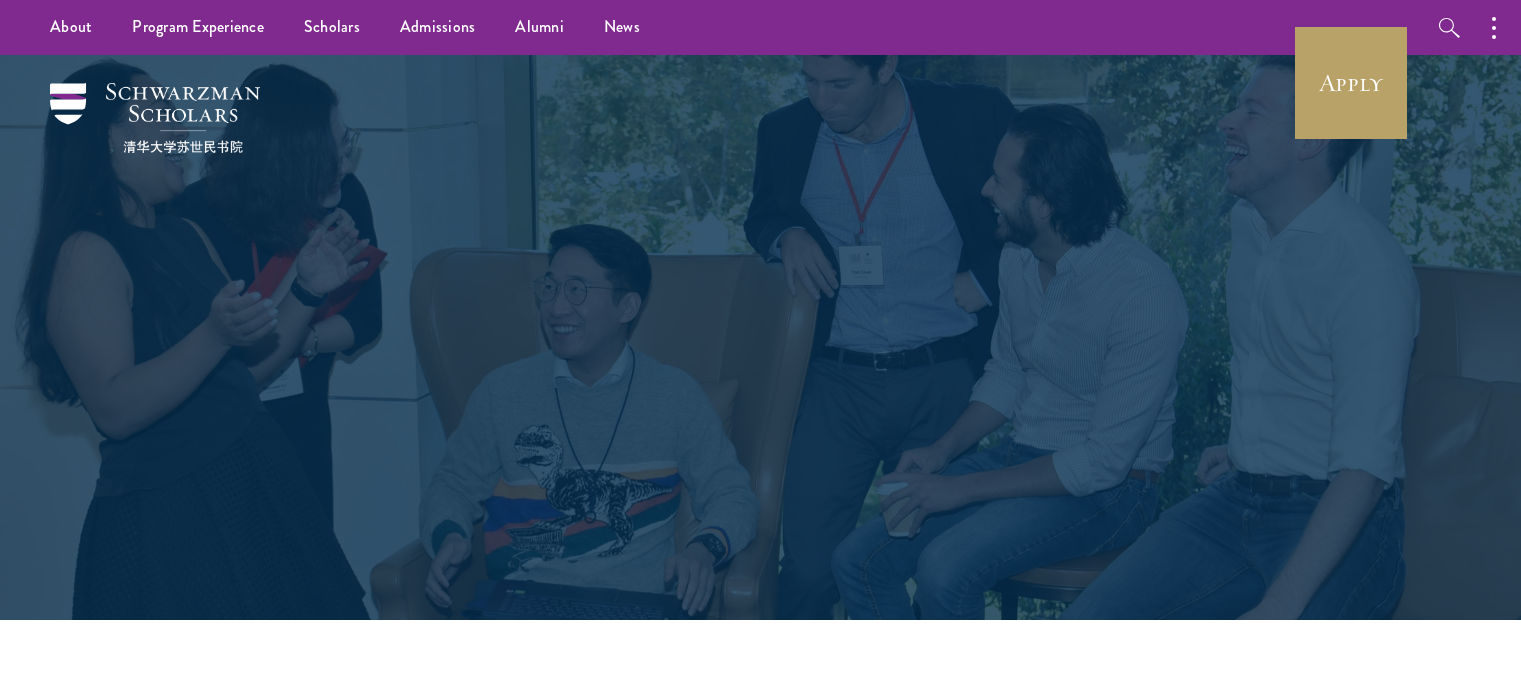 scroll, scrollTop: 0, scrollLeft: 0, axis: both 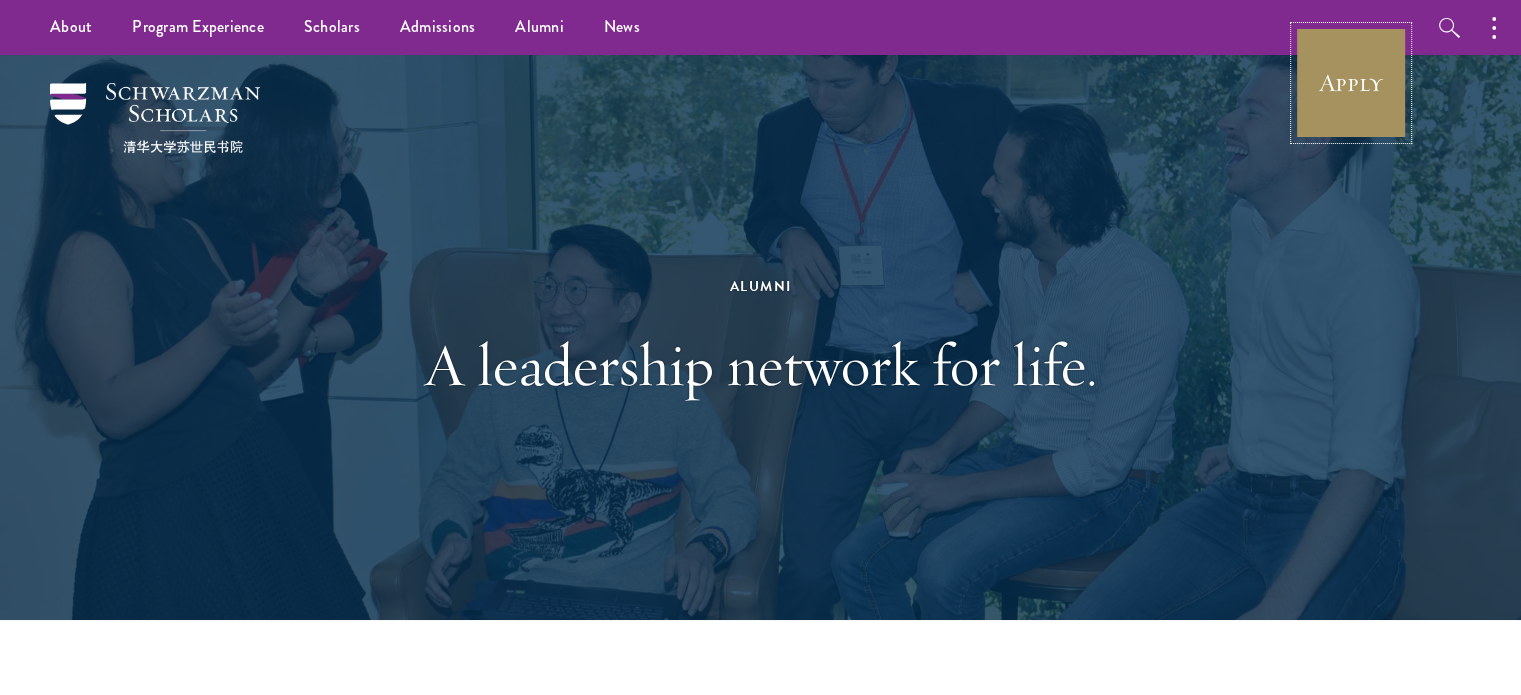 click on "Apply" at bounding box center (1351, 83) 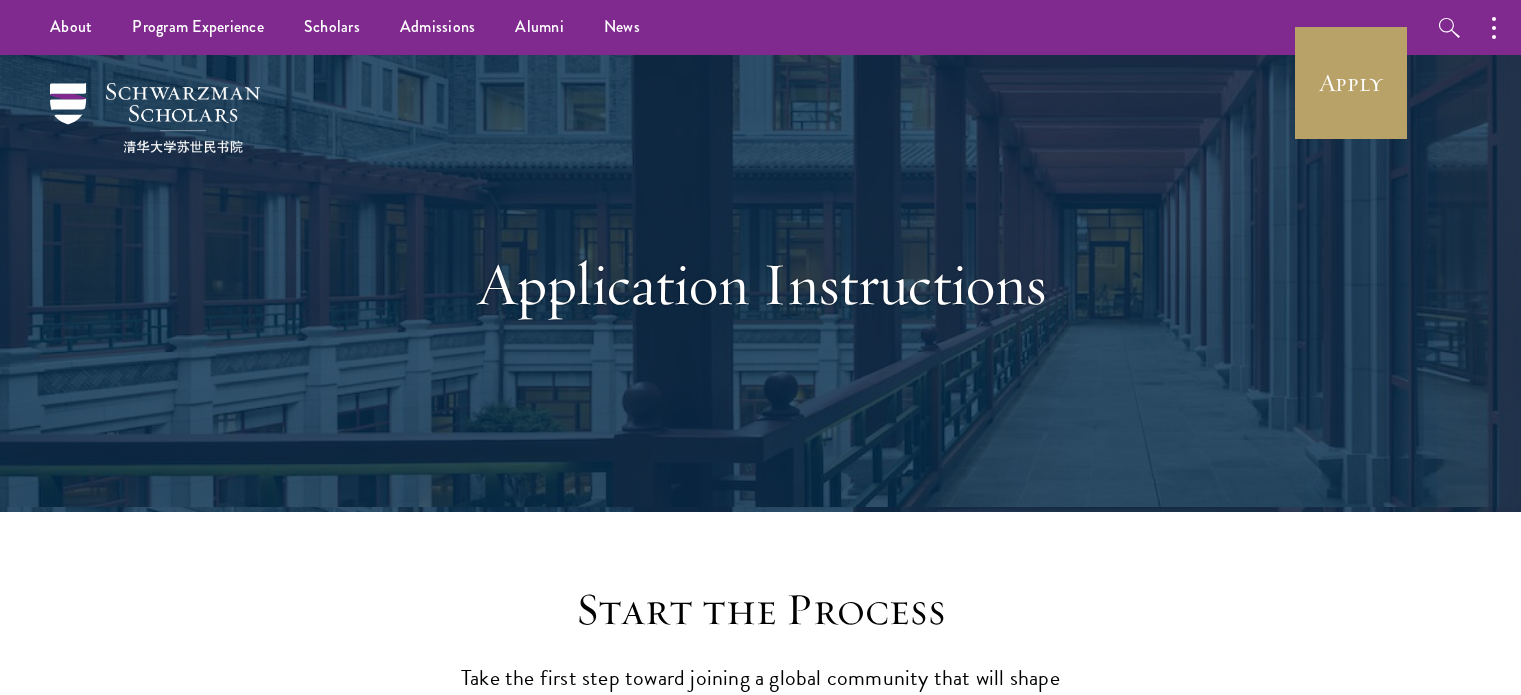 scroll, scrollTop: 0, scrollLeft: 0, axis: both 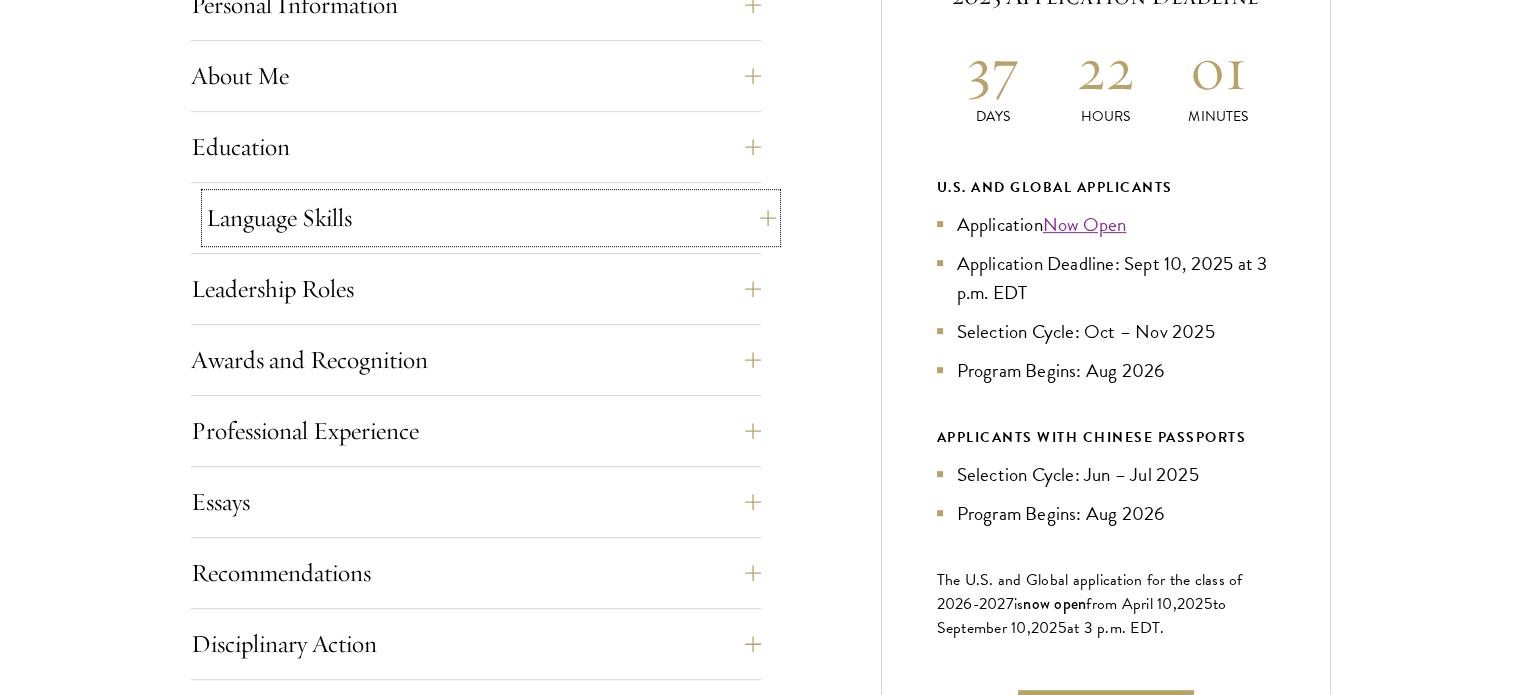 click on "Language Skills" at bounding box center [491, 218] 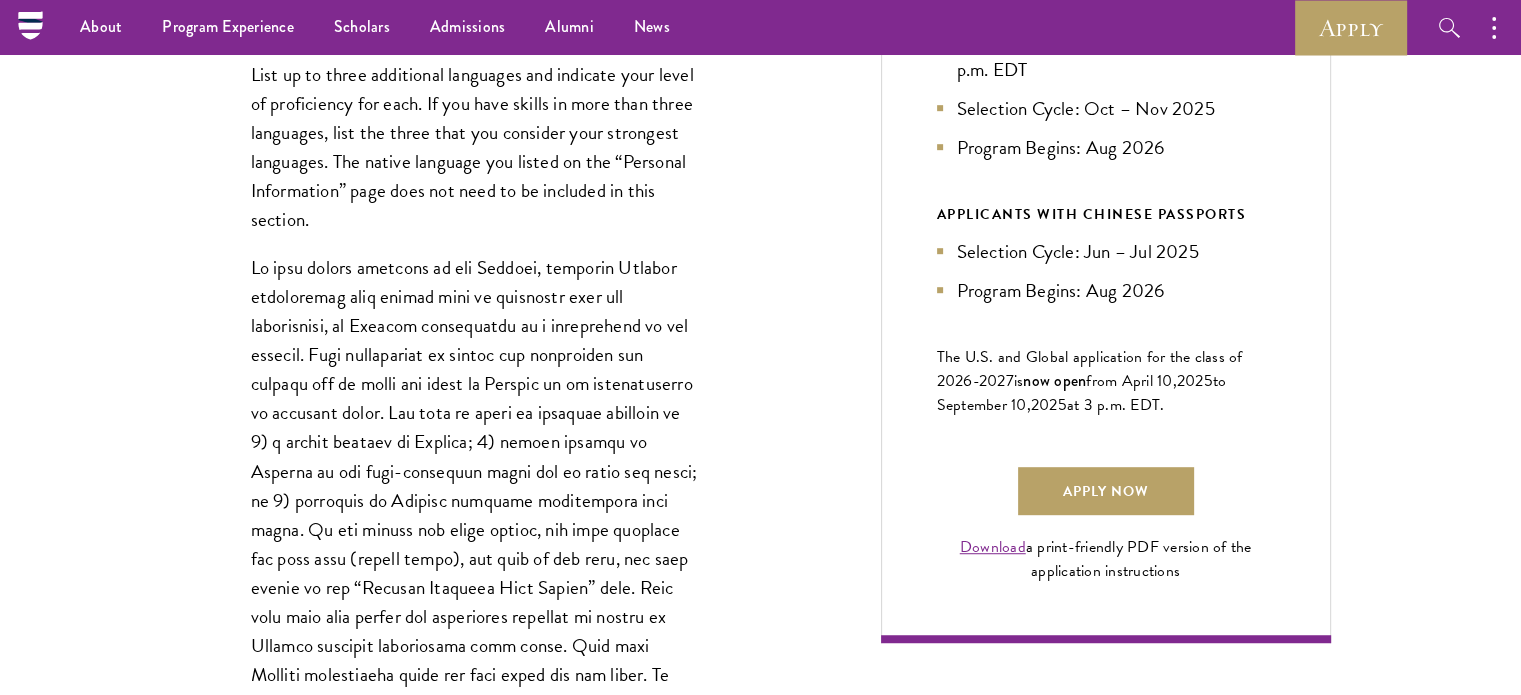 scroll, scrollTop: 988, scrollLeft: 0, axis: vertical 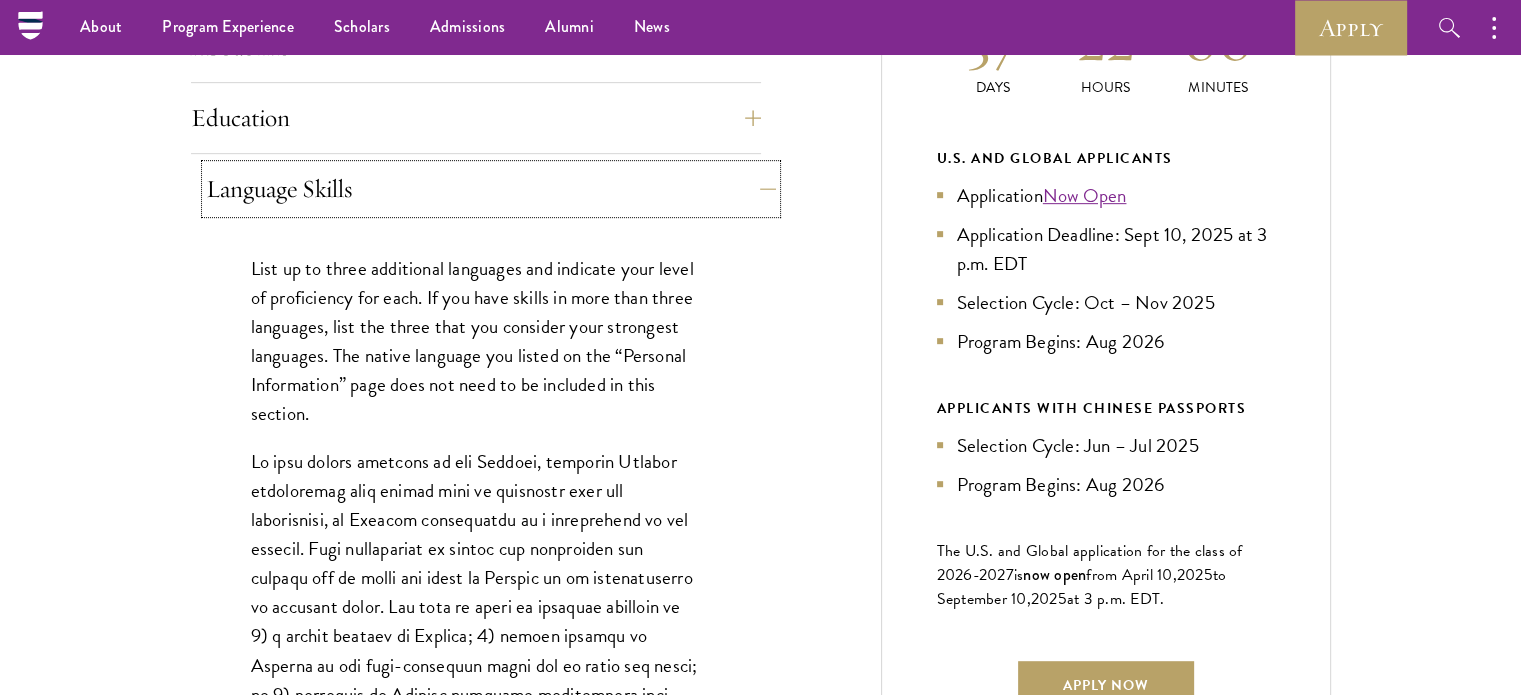 click on "Language Skills" at bounding box center [491, 189] 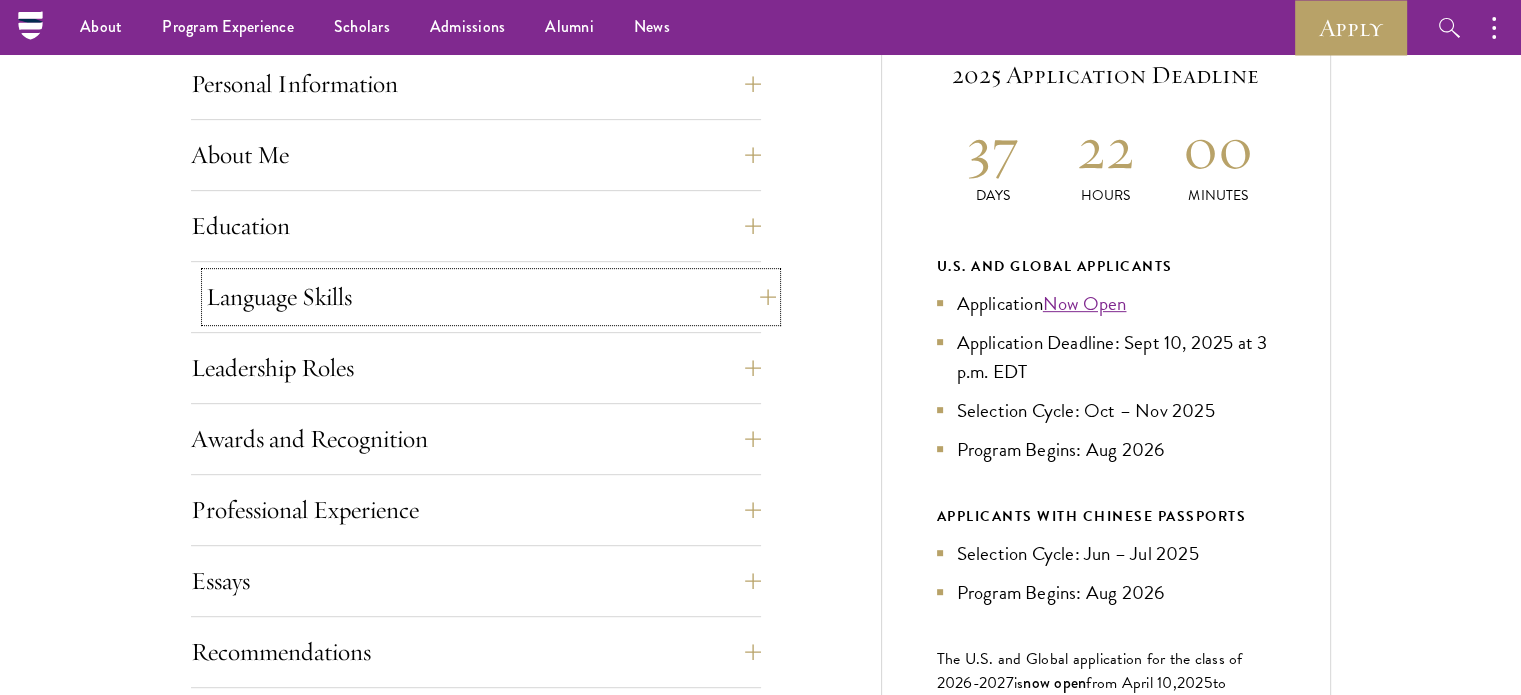 scroll, scrollTop: 878, scrollLeft: 0, axis: vertical 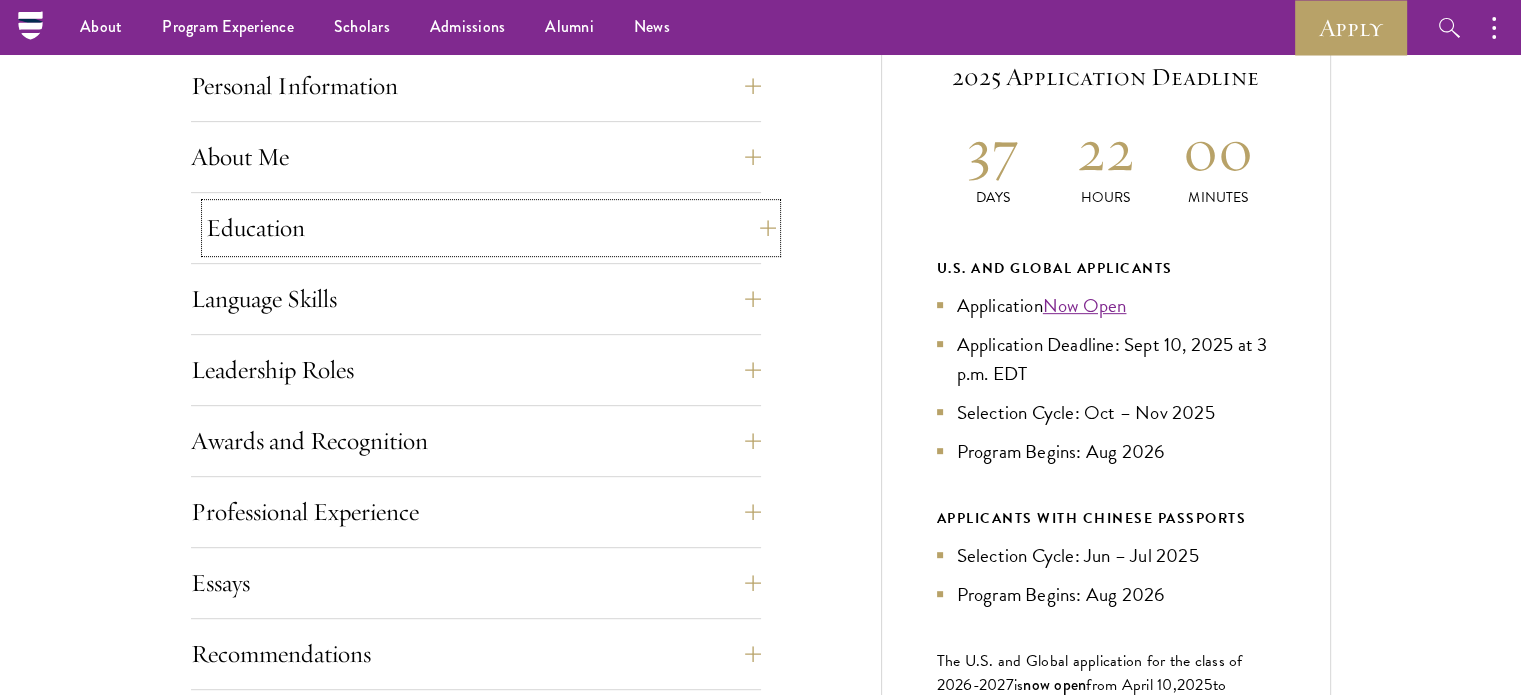 click on "Education" at bounding box center [491, 228] 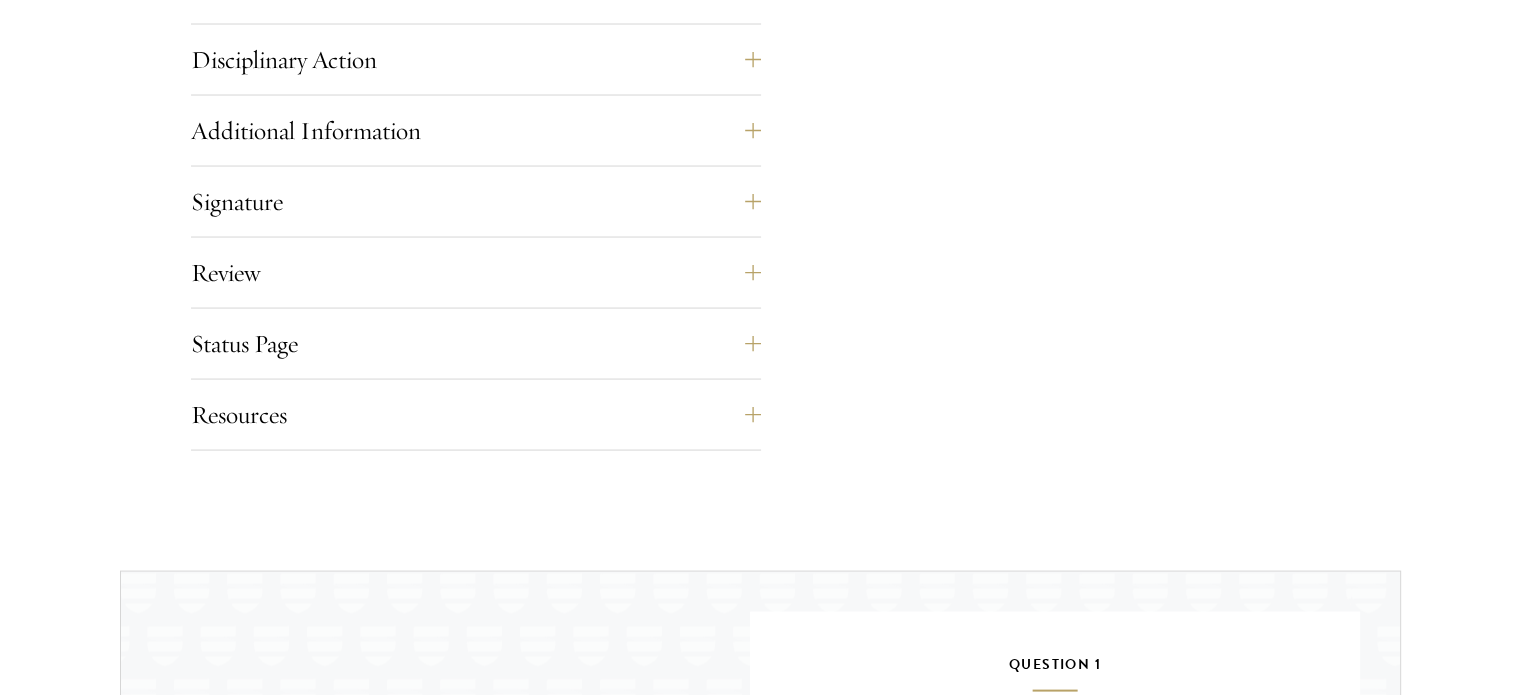 scroll, scrollTop: 3900, scrollLeft: 0, axis: vertical 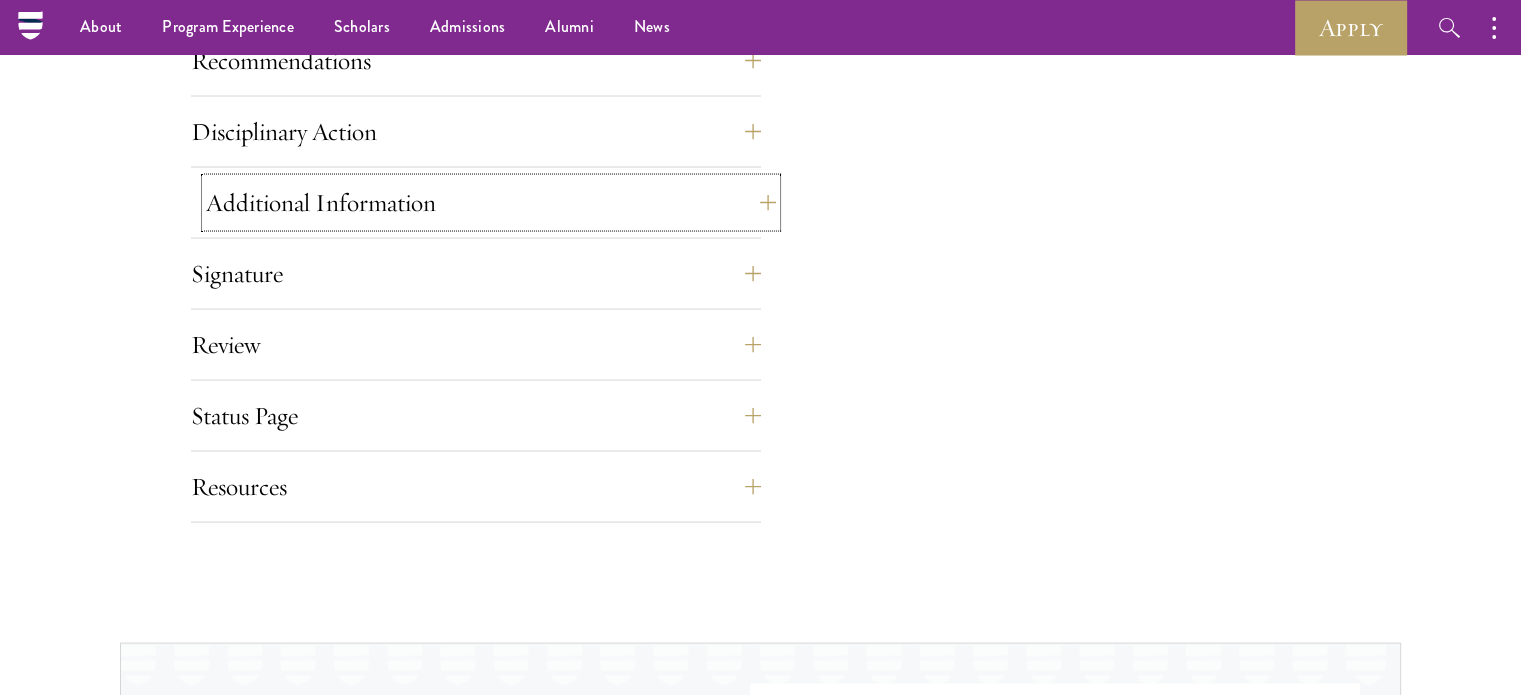 click on "Additional Information" at bounding box center (491, 203) 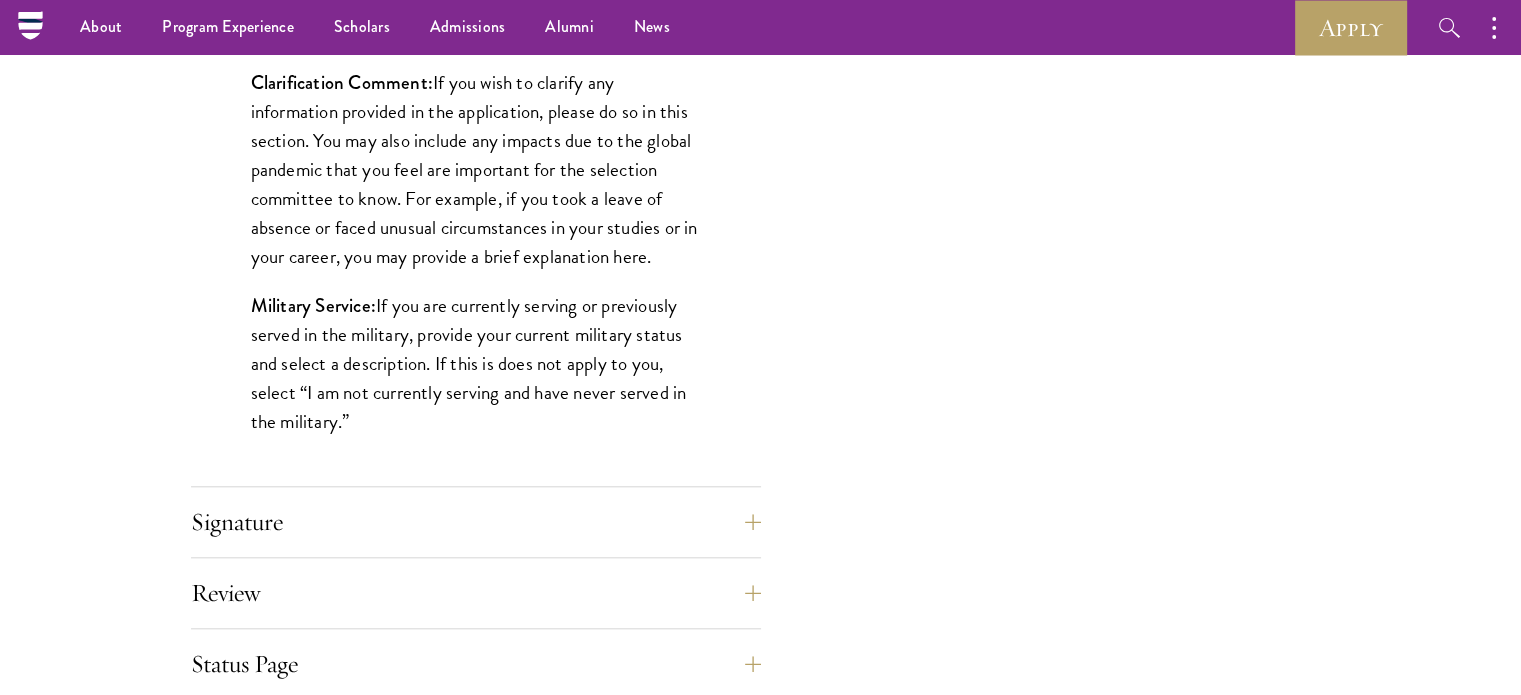 scroll, scrollTop: 2068, scrollLeft: 0, axis: vertical 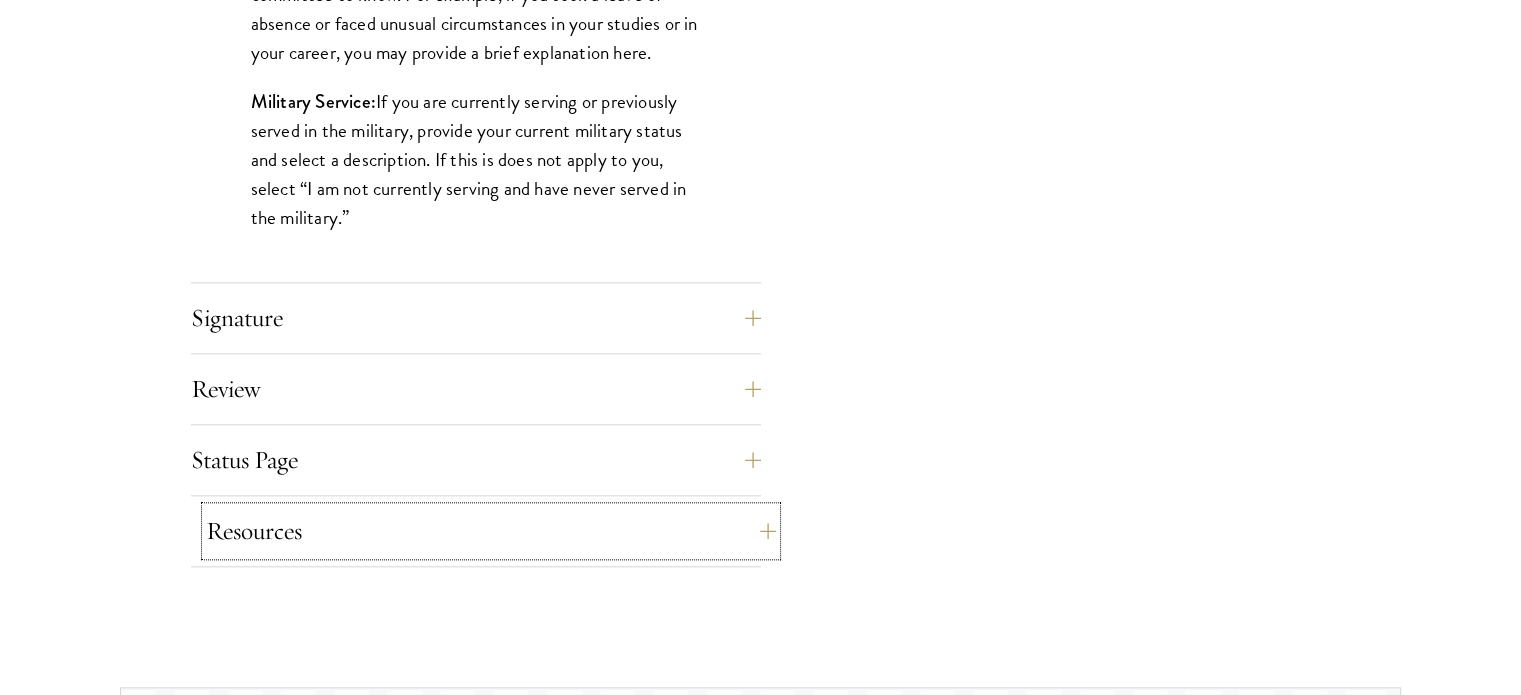 click on "Resources" at bounding box center [491, 531] 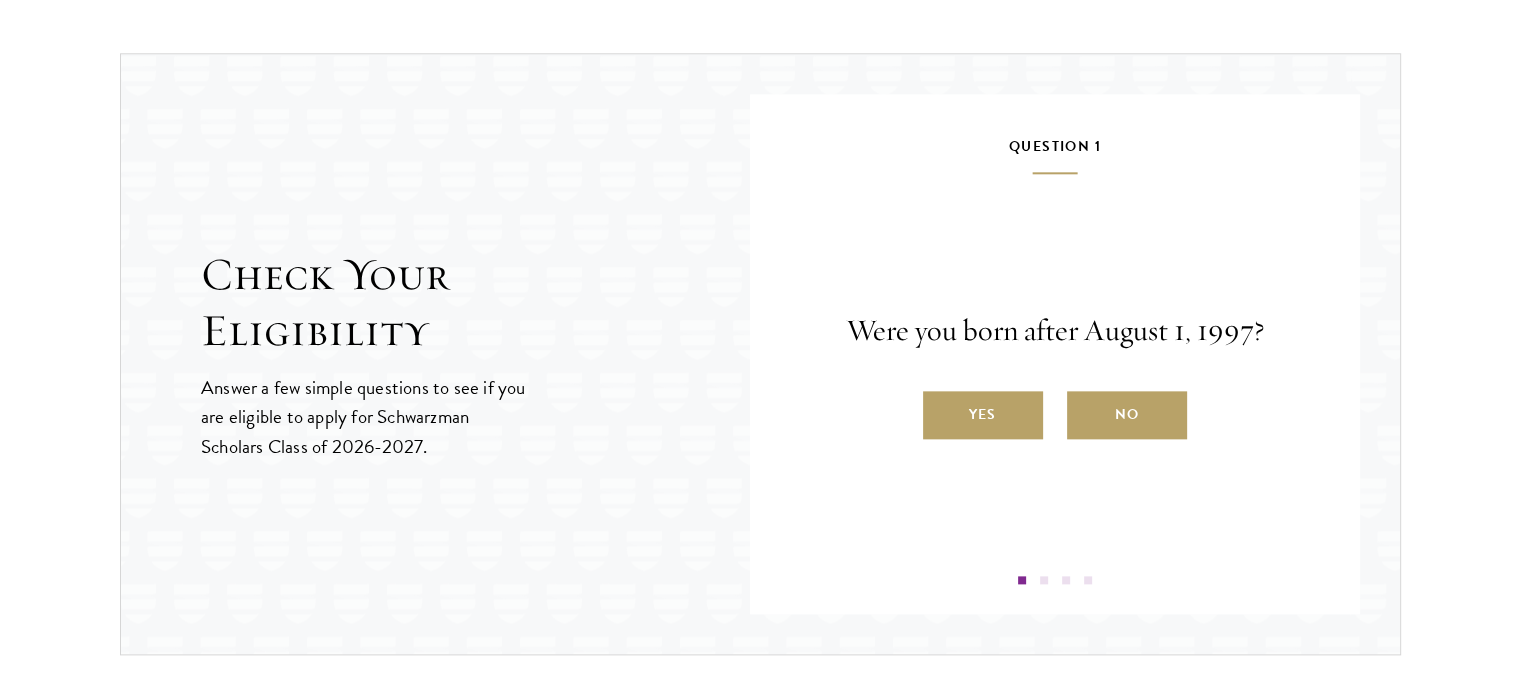 scroll, scrollTop: 2313, scrollLeft: 0, axis: vertical 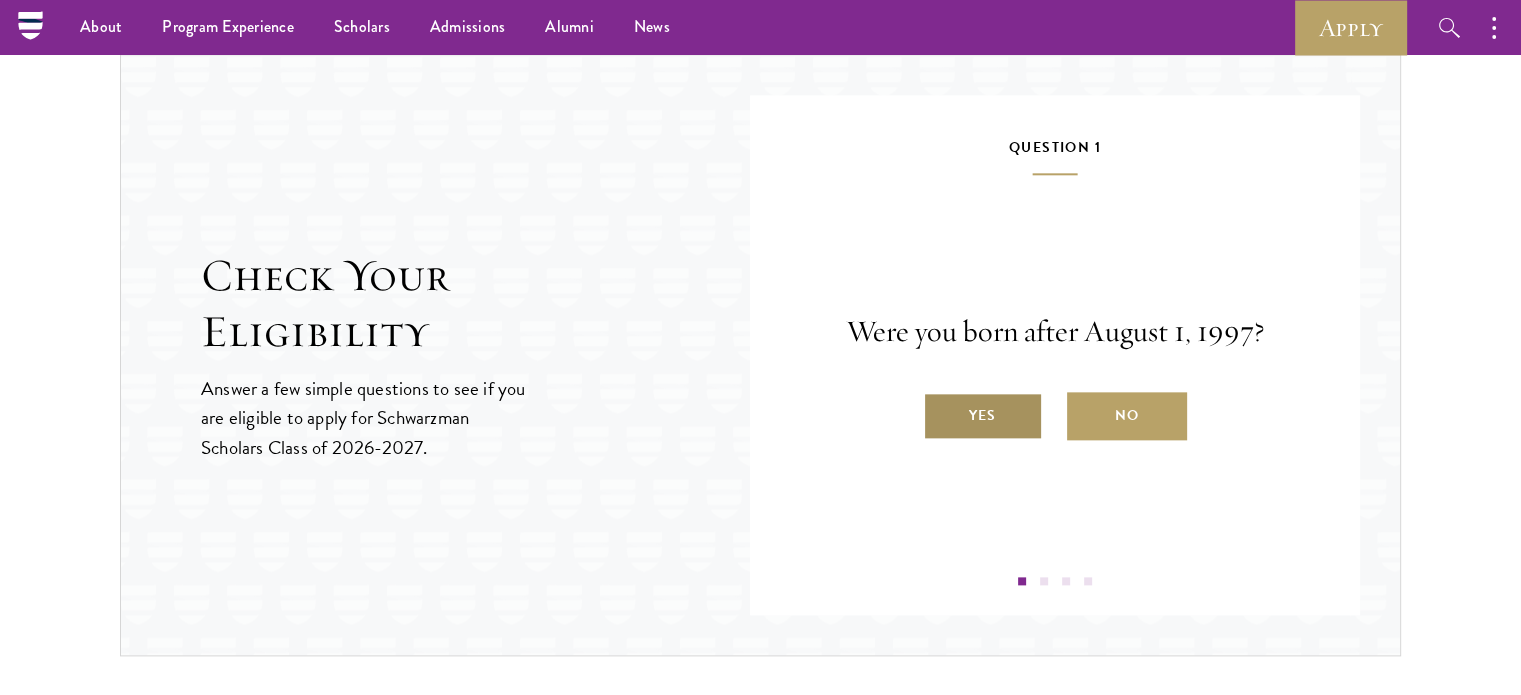 click on "Yes" at bounding box center (983, 416) 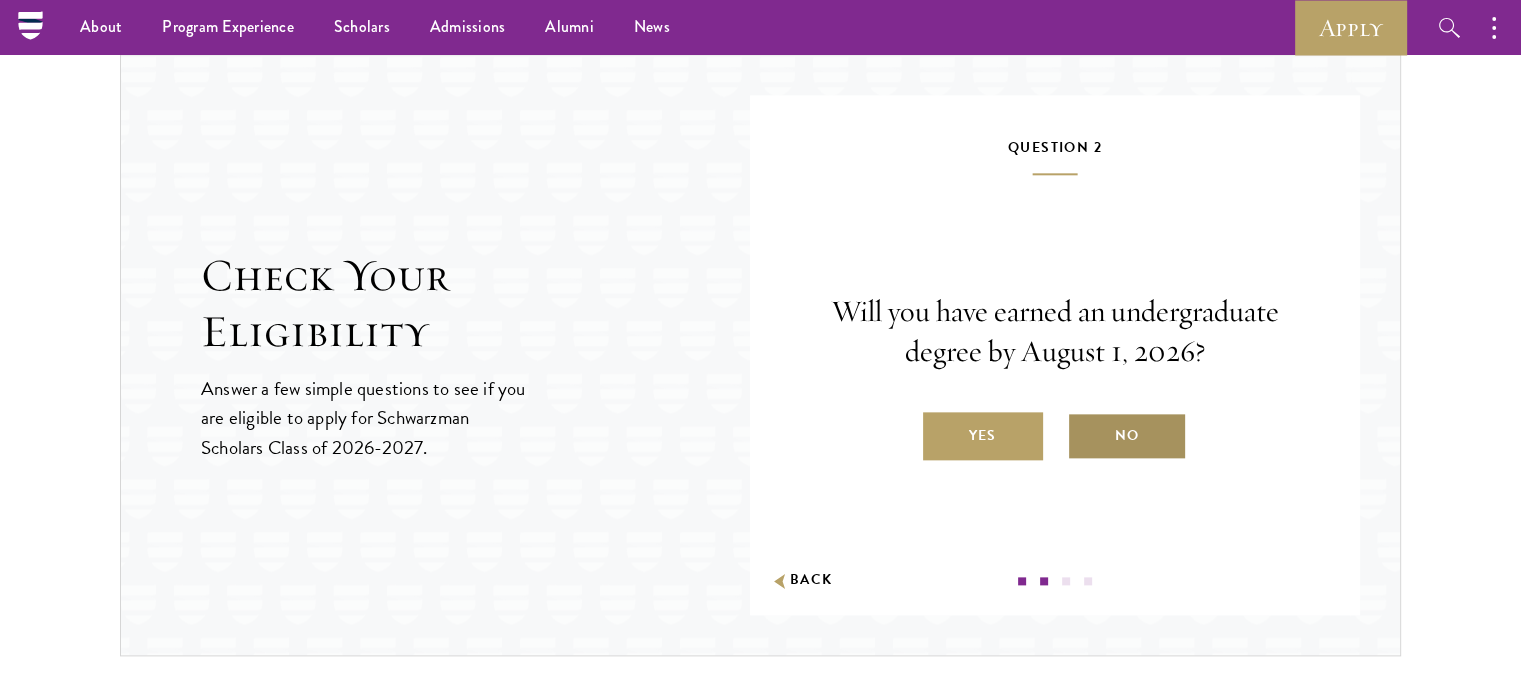 click on "No" at bounding box center [1127, 436] 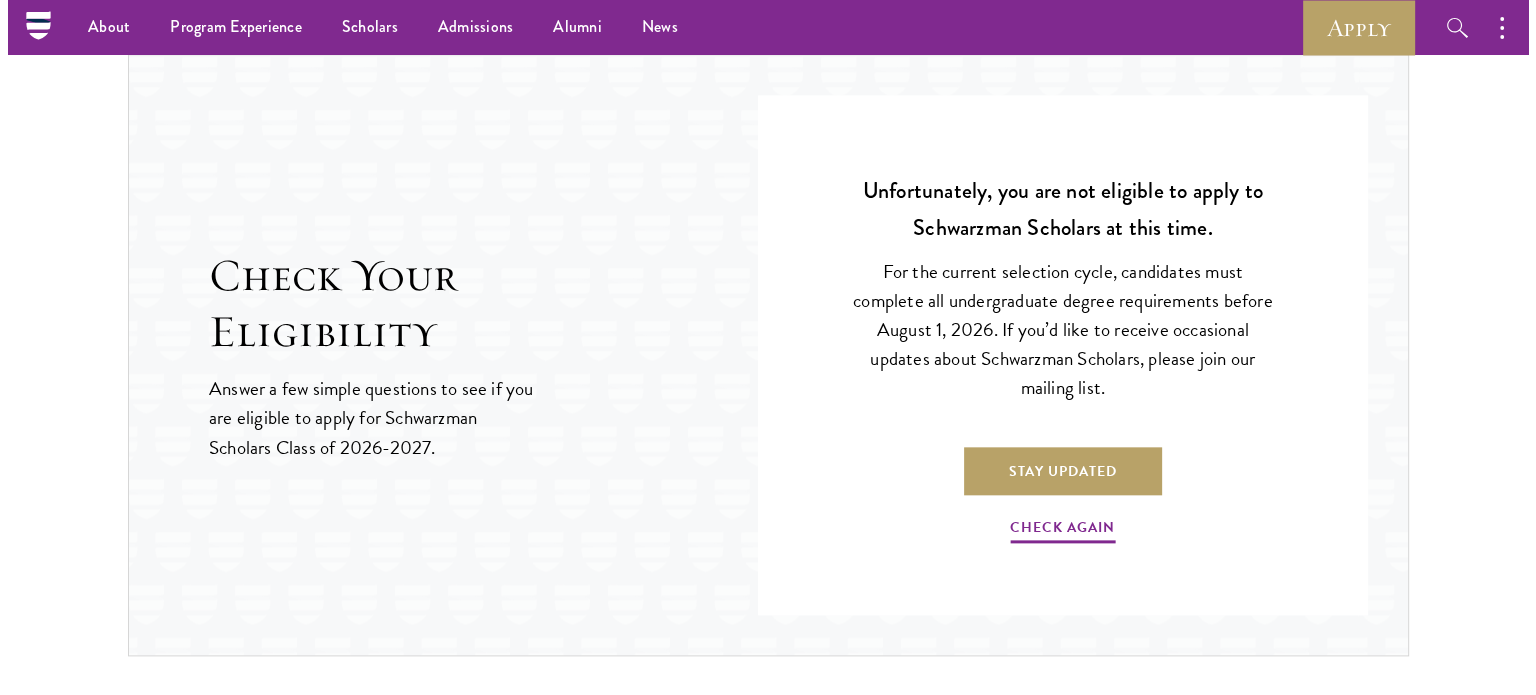 scroll, scrollTop: 2302, scrollLeft: 0, axis: vertical 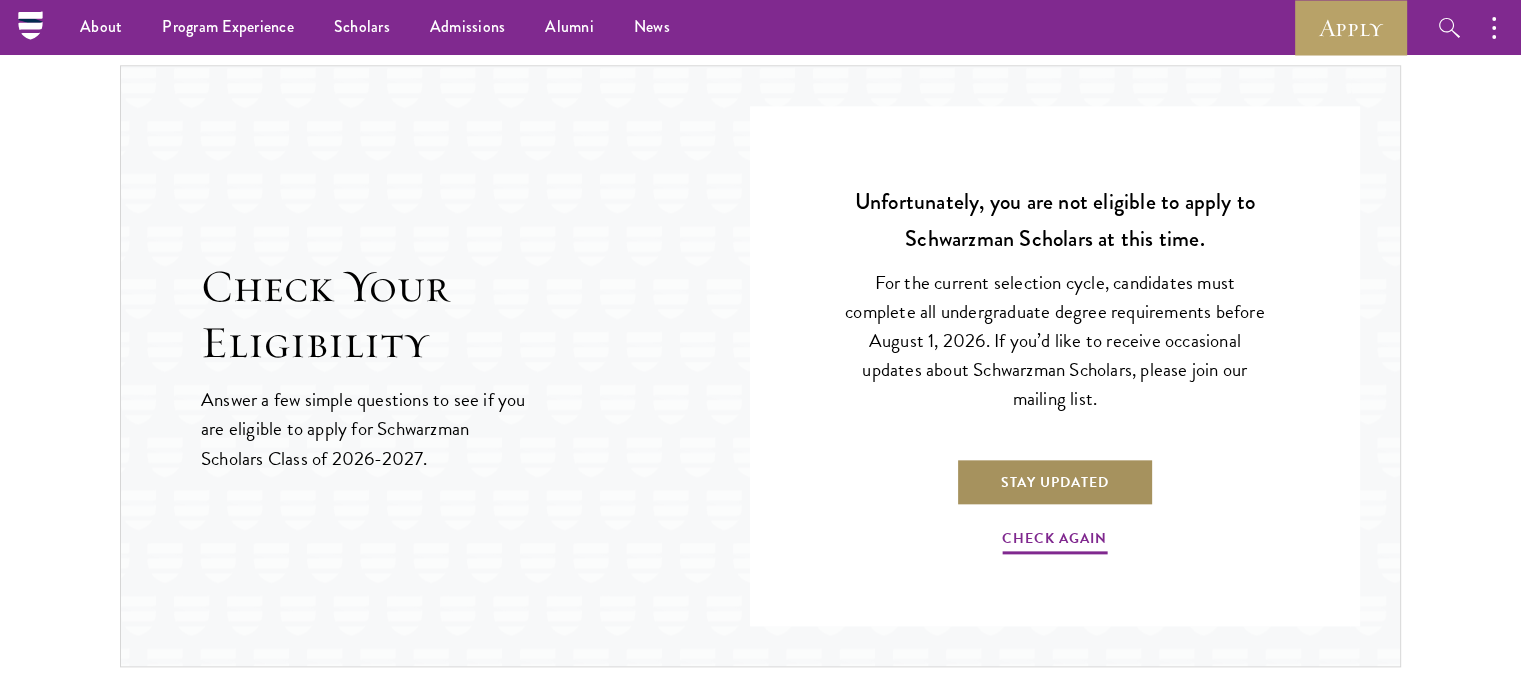 click on "Stay Updated" at bounding box center [1055, 482] 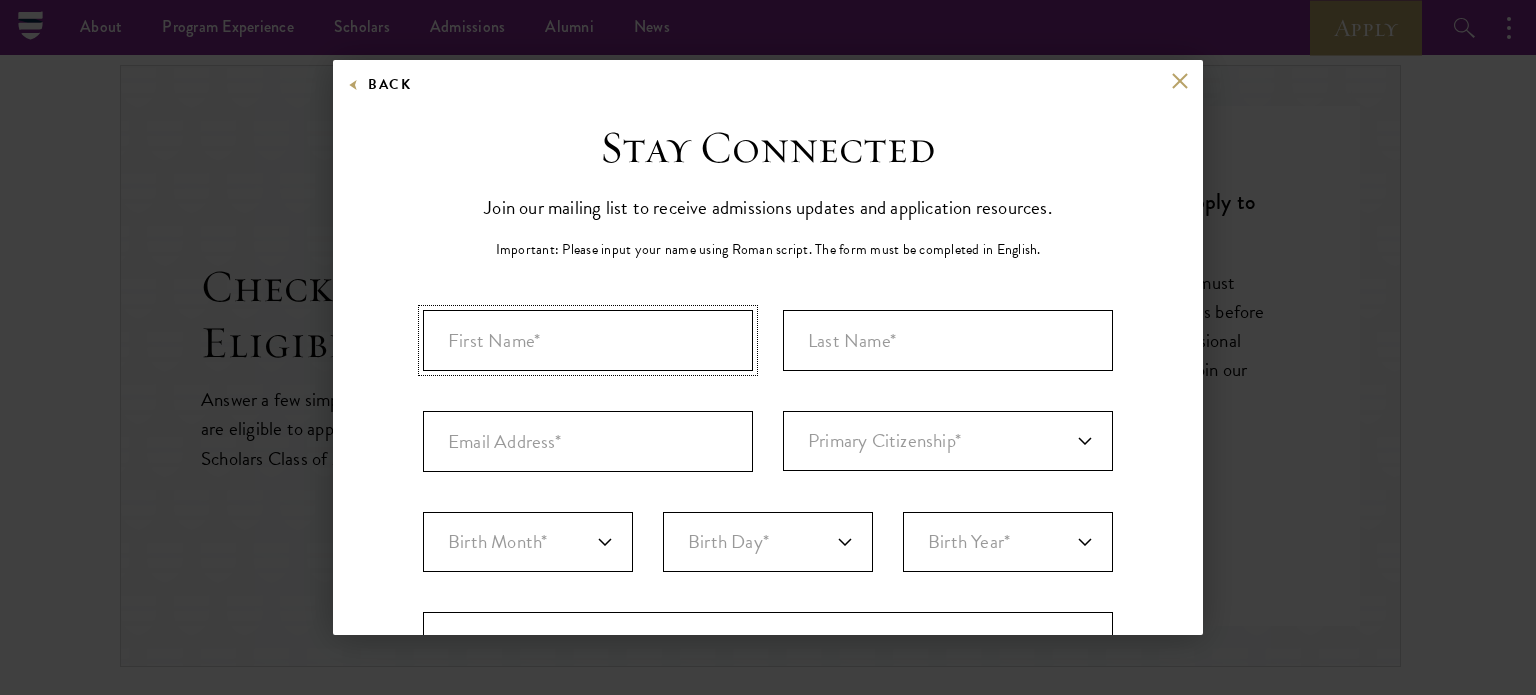 click at bounding box center [588, 340] 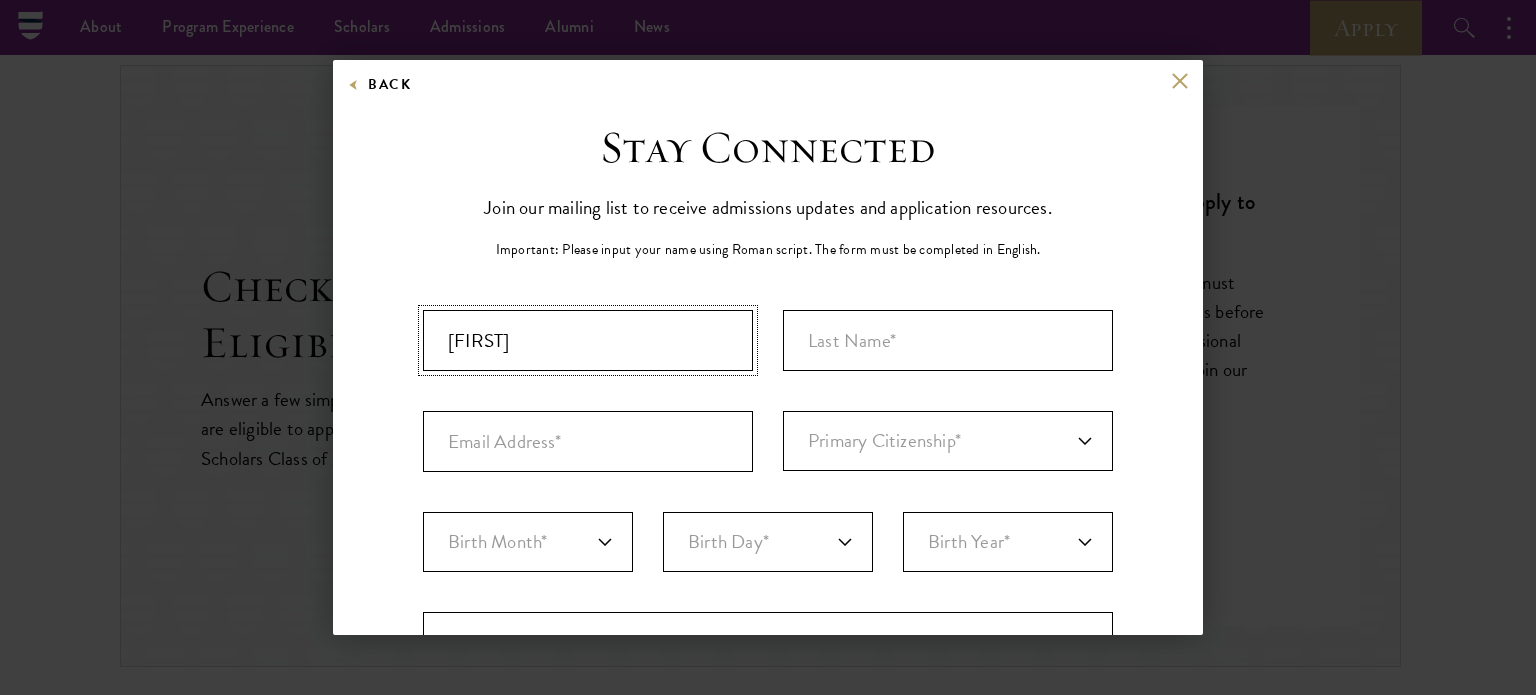 type on "Iker" 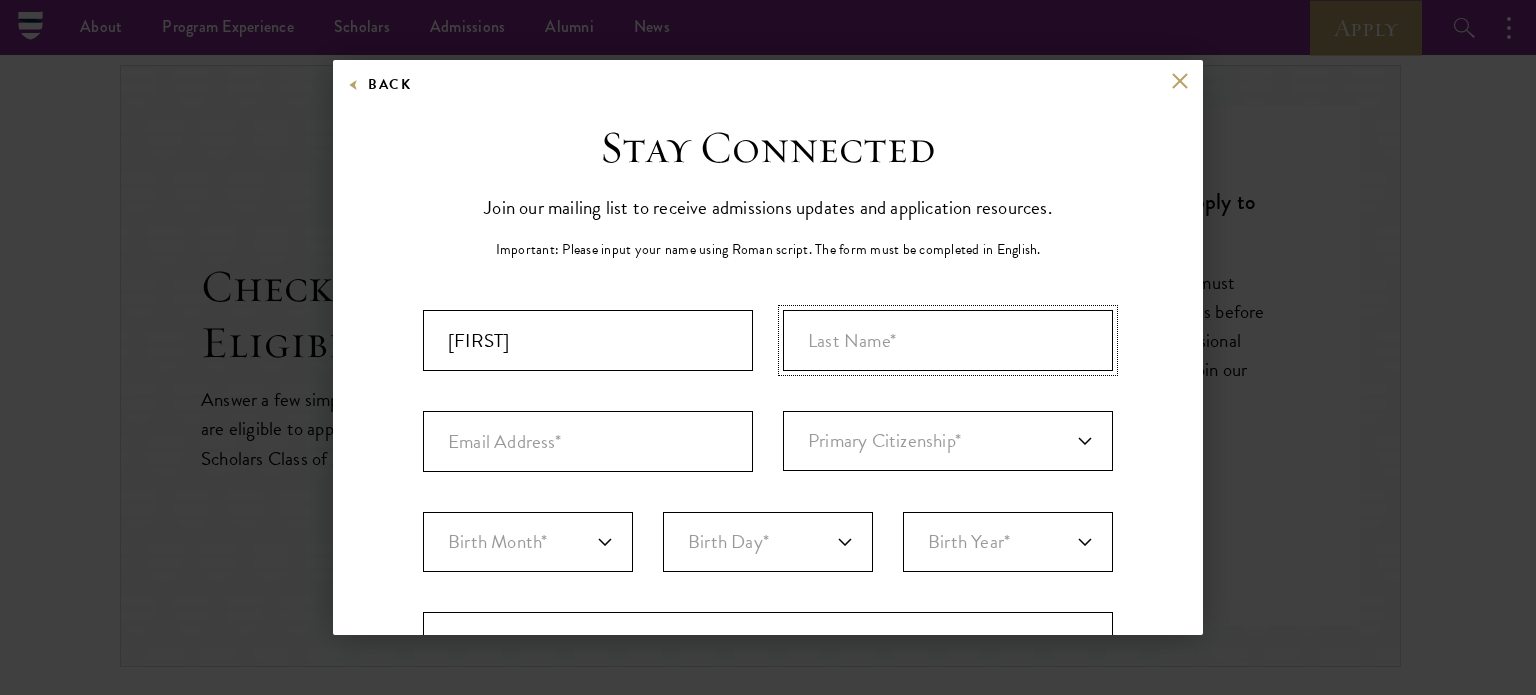 click at bounding box center (948, 340) 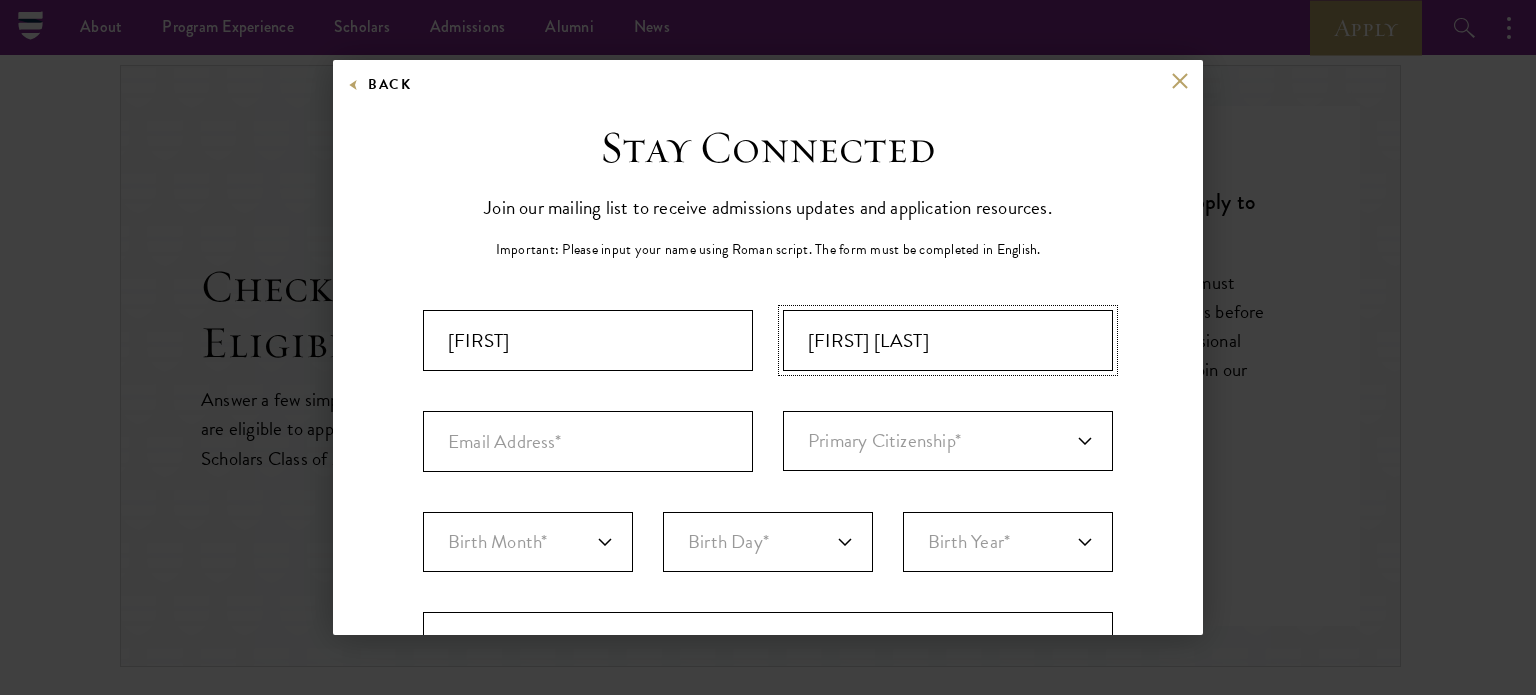 type on "Monroy Castellanos" 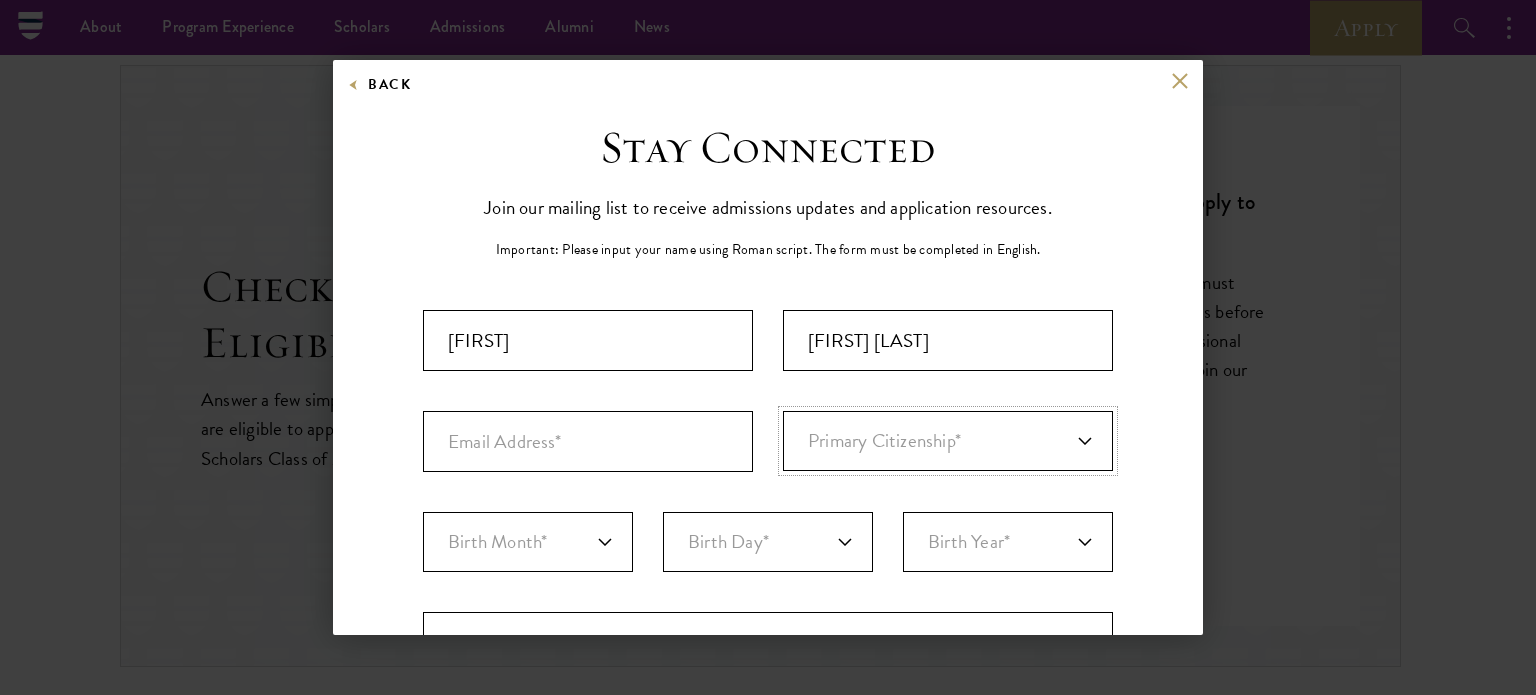 click on "Primary Citizenship* Afghanistan Aland Islands Albania Algeria Andorra Angola Anguilla Antigua and Barbuda Argentina Armenia Aruba Ashmore and Cartier Islands Australia Austria Azerbaijan Bahamas, The Bahrain Bangladesh Barbados Bassas Da India Belarus Belgium Belize Benin Bermuda Bhutan Bolivia Bonaire, Sint Eustatius, and Saba Bosnia and Herzegovina Botswana Bouvet Island Brazil British Indian Ocean Territory British Virgin Islands Brunei Bulgaria Burkina Faso Burundi Cambodia Cameroon Canada Cape Verde Cayman Islands Central African Republic Chad Chile Christmas Island Clipperton Island Cocos Islands (Keeling Islands) Colombia Comoros Congo (Brazzaville) Congo (Kinshasa) Cook Islands Coral Sea Islands Costa Rica Cote D'Ivoire Croatia Cuba Curacao Cyprus Czech Republic Denmark Djibouti Dominica Dominican Republic Ecuador Egypt El Salvador Equatorial Guinea Eritrea Estonia Ethiopia Europa Island Falkland Islands (Islas Malvinas) Faroe Islands Federated States of Micronesia Fiji Finland Foreign/Unknown France" at bounding box center [948, 441] 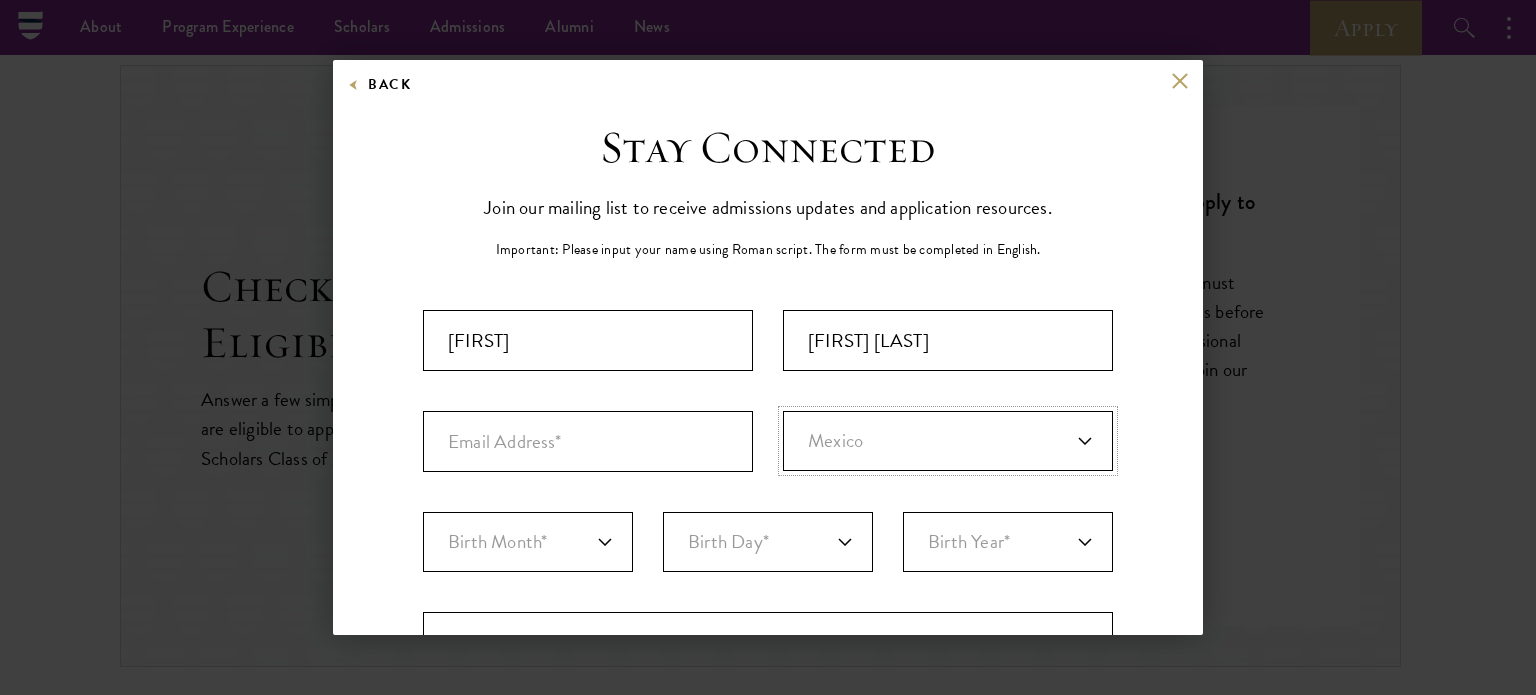 click on "Primary Citizenship* Afghanistan Aland Islands Albania Algeria Andorra Angola Anguilla Antigua and Barbuda Argentina Armenia Aruba Ashmore and Cartier Islands Australia Austria Azerbaijan Bahamas, The Bahrain Bangladesh Barbados Bassas Da India Belarus Belgium Belize Benin Bermuda Bhutan Bolivia Bonaire, Sint Eustatius, and Saba Bosnia and Herzegovina Botswana Bouvet Island Brazil British Indian Ocean Territory British Virgin Islands Brunei Bulgaria Burkina Faso Burundi Cambodia Cameroon Canada Cape Verde Cayman Islands Central African Republic Chad Chile Christmas Island Clipperton Island Cocos Islands (Keeling Islands) Colombia Comoros Congo (Brazzaville) Congo (Kinshasa) Cook Islands Coral Sea Islands Costa Rica Cote D'Ivoire Croatia Cuba Curacao Cyprus Czech Republic Denmark Djibouti Dominica Dominican Republic Ecuador Egypt El Salvador Equatorial Guinea Eritrea Estonia Ethiopia Europa Island Falkland Islands (Islas Malvinas) Faroe Islands Federated States of Micronesia Fiji Finland Foreign/Unknown France" at bounding box center [948, 441] 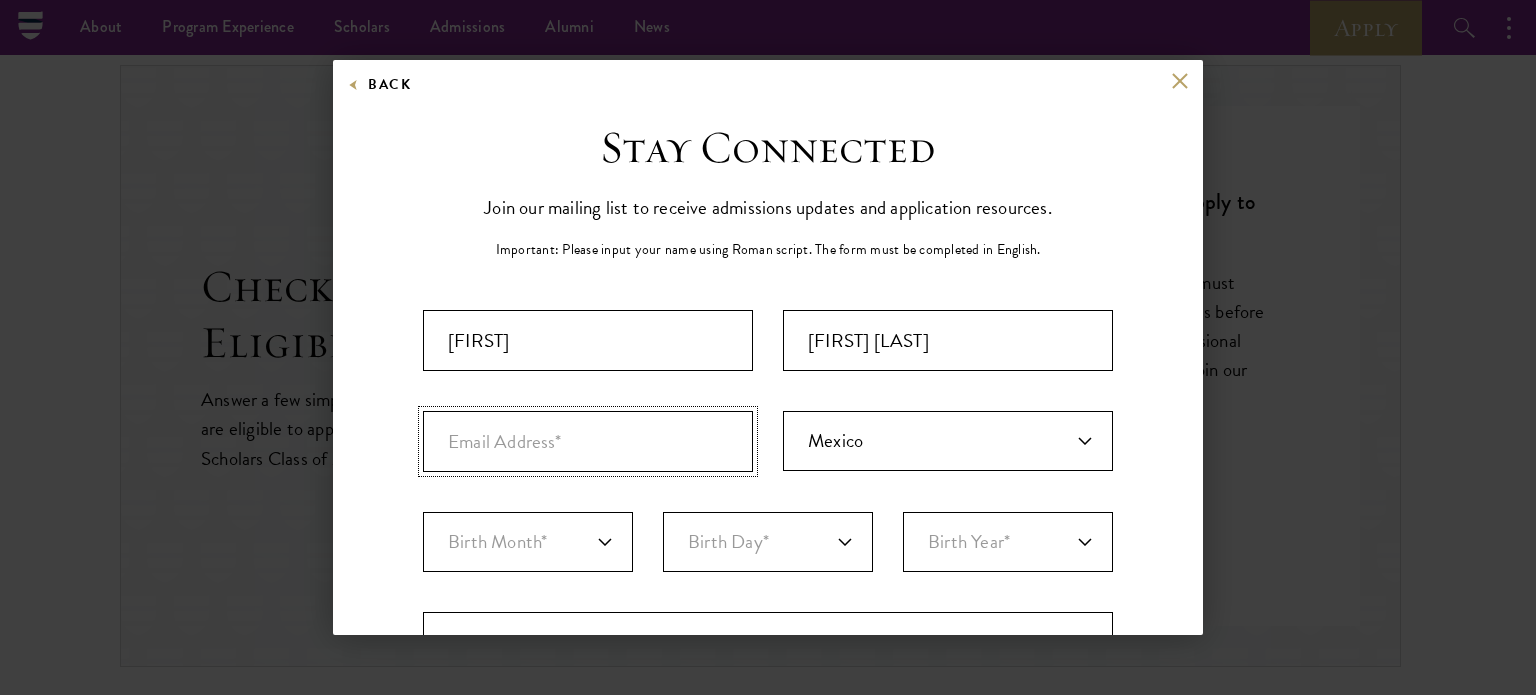click at bounding box center [588, 441] 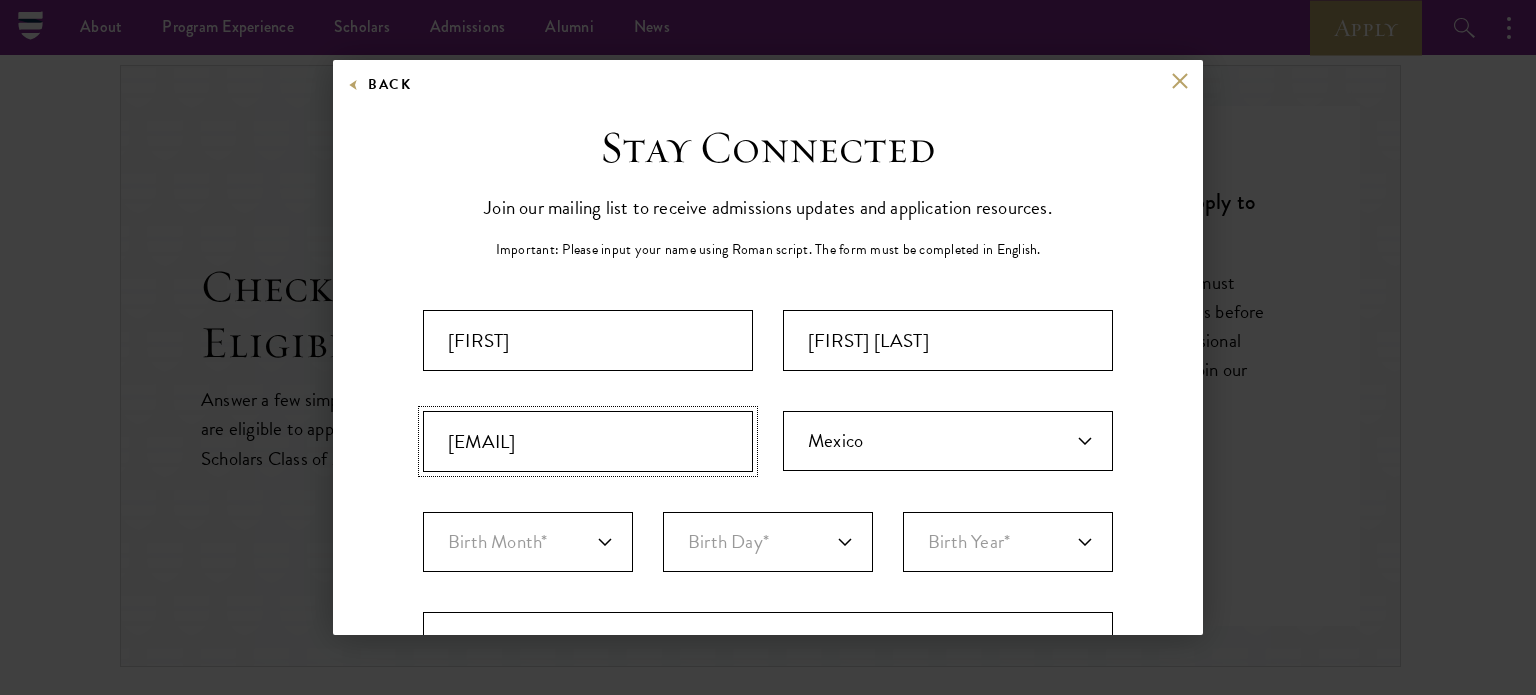scroll, scrollTop: 174, scrollLeft: 0, axis: vertical 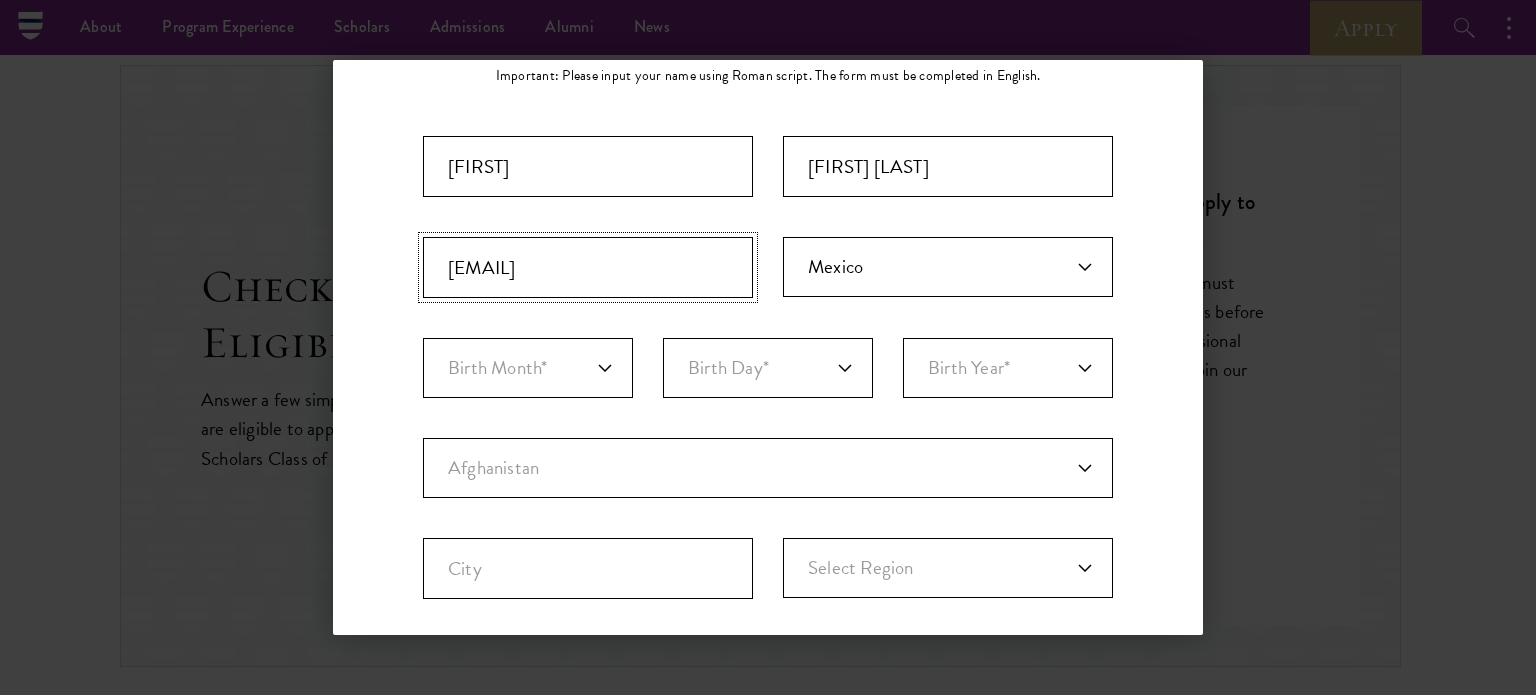 type on "iker.monroyc@gmail.com" 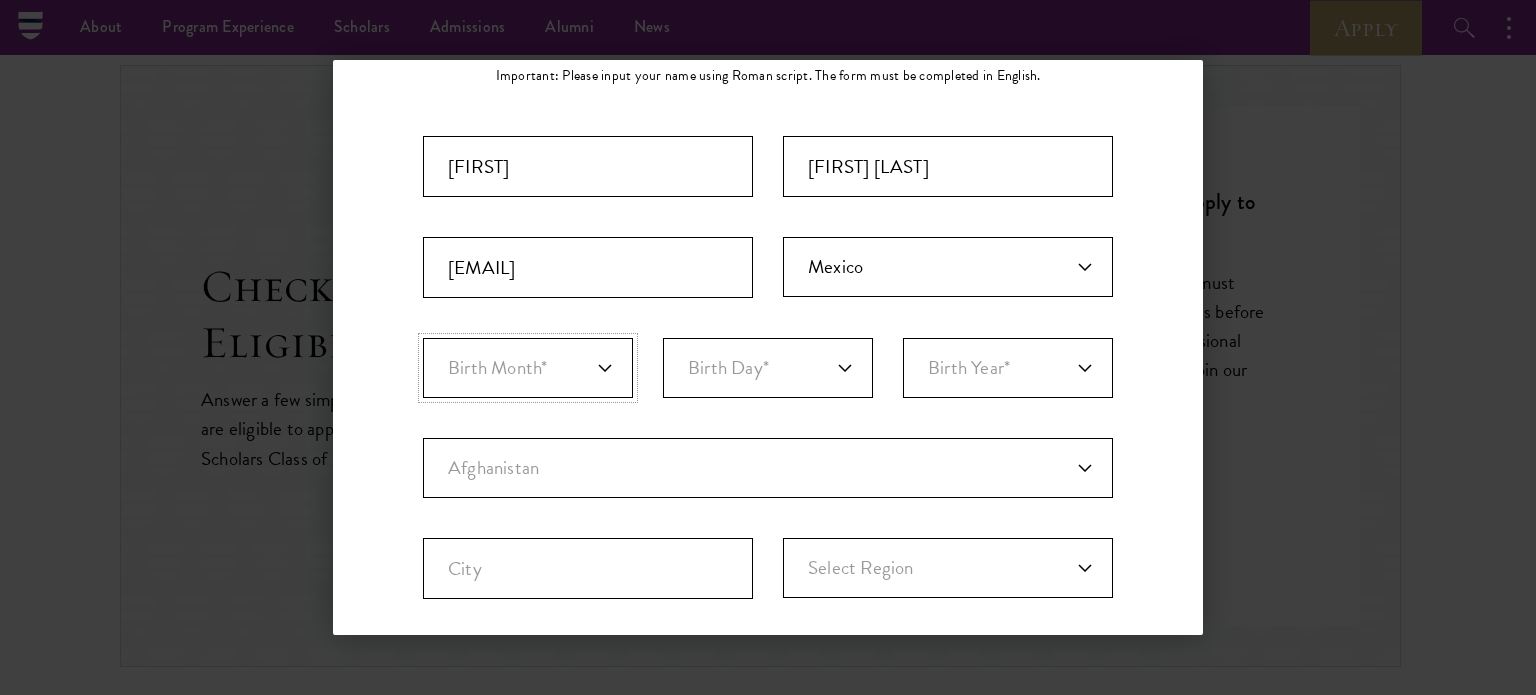 click on "Birth Month* January February March April May June July August September October November December" at bounding box center [528, 368] 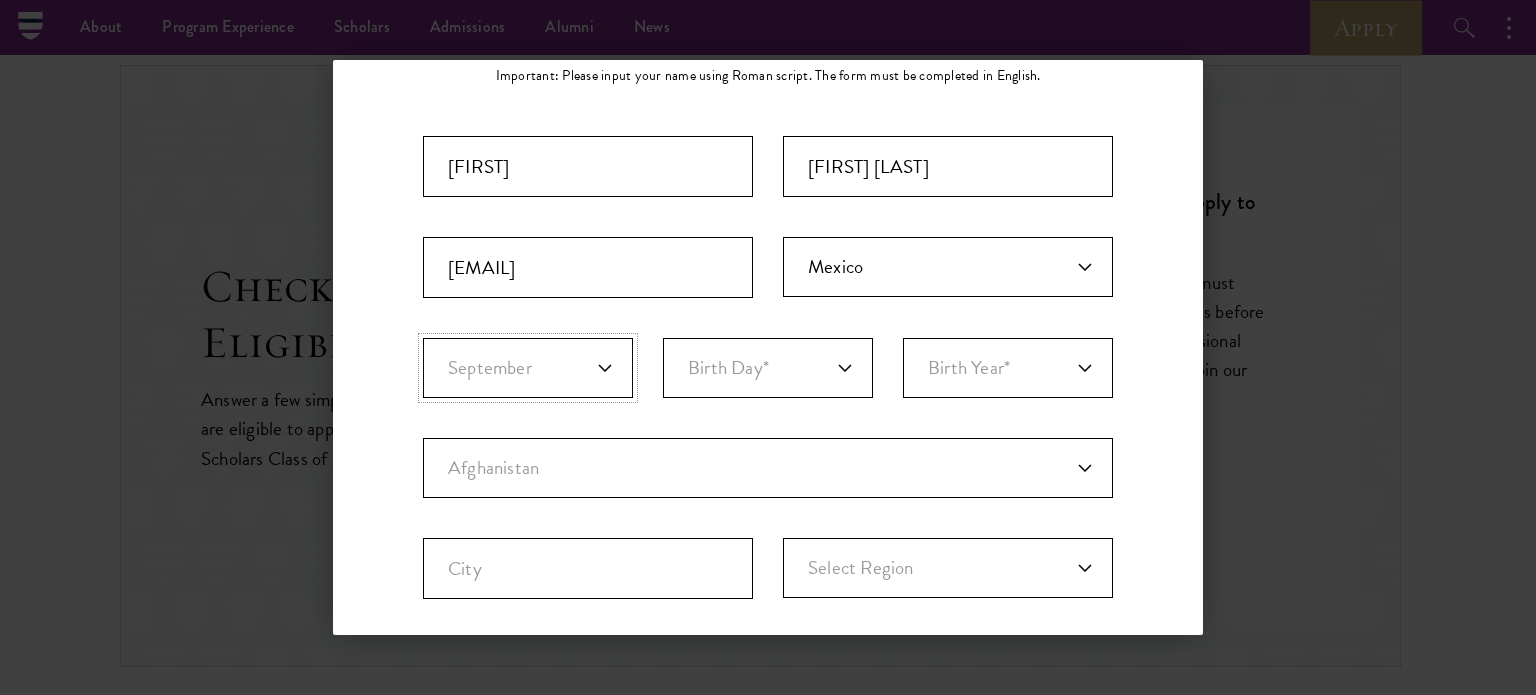 click on "Birth Month* January February March April May June July August September October November December" at bounding box center [528, 368] 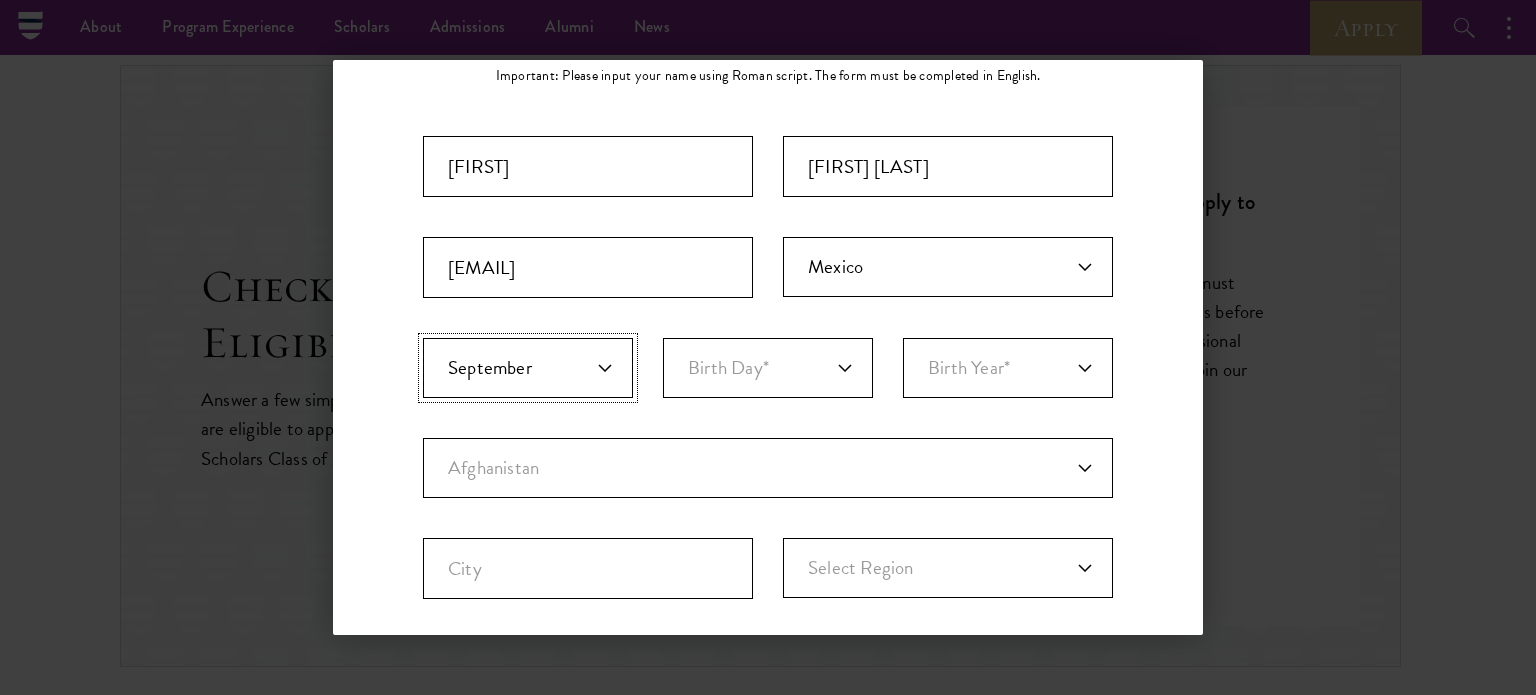 click on "Birth Month* January February March April May June July August September October November December" at bounding box center (528, 368) 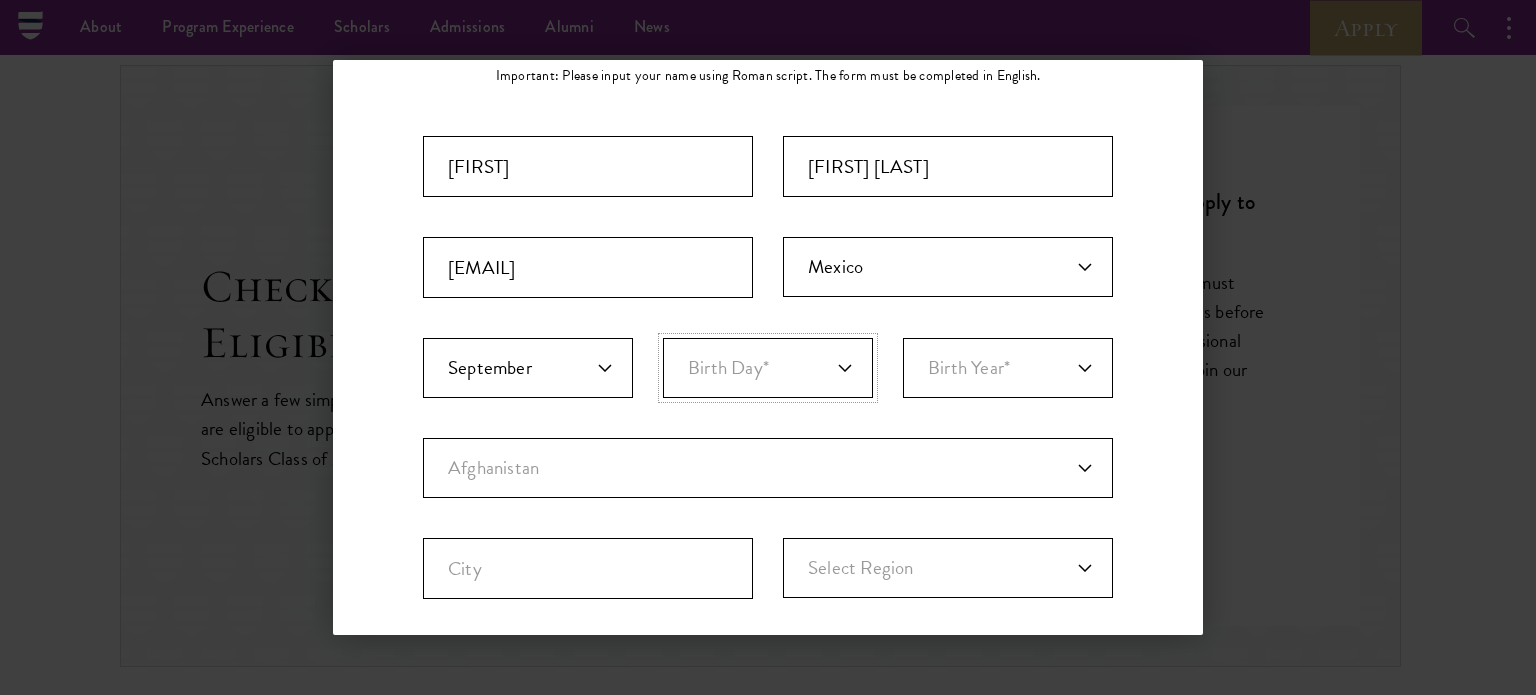 click on "Birth Day* 1 2 3 4 5 6 7 8 9 10 11 12 13 14 15 16 17 18 19 20 21 22 23 24 25 26 27 28 29 30 31" at bounding box center (768, 368) 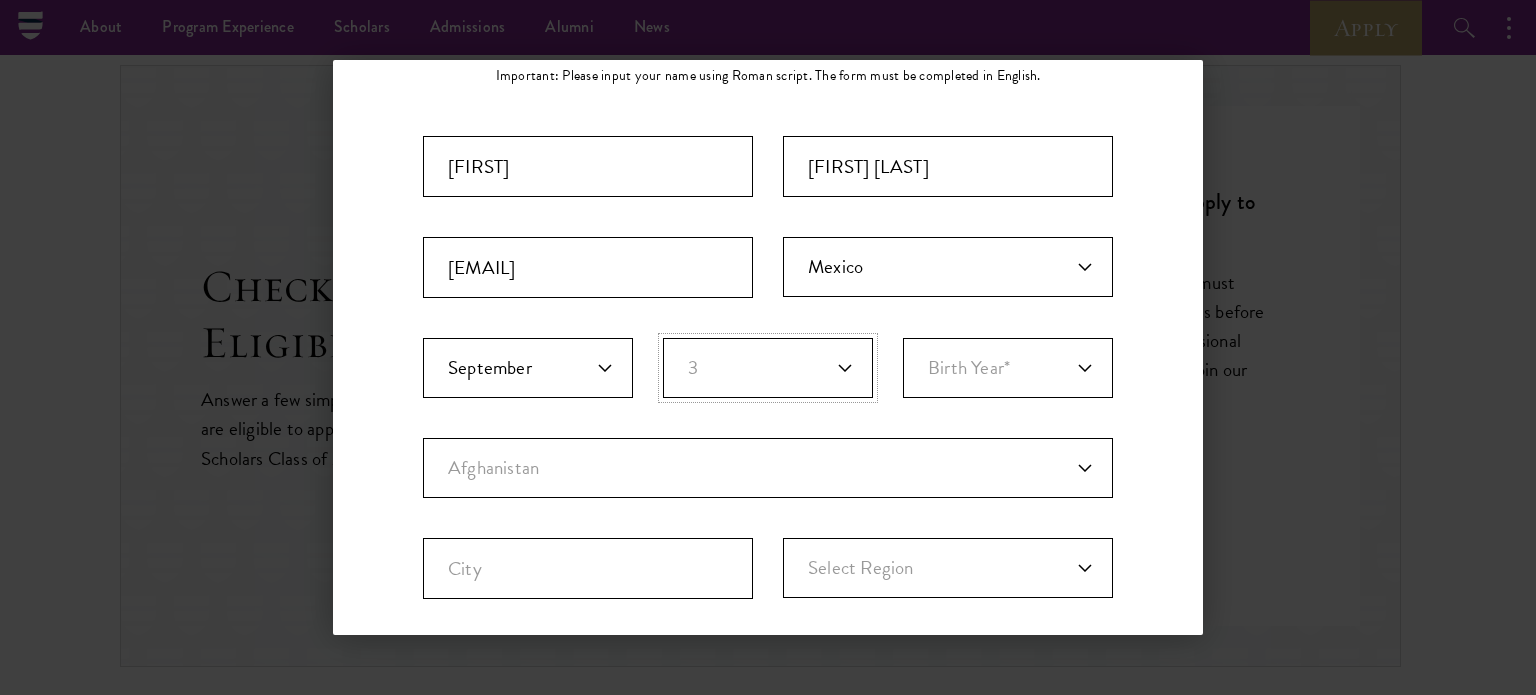 click on "Birth Day* 1 2 3 4 5 6 7 8 9 10 11 12 13 14 15 16 17 18 19 20 21 22 23 24 25 26 27 28 29 30 31" at bounding box center [768, 368] 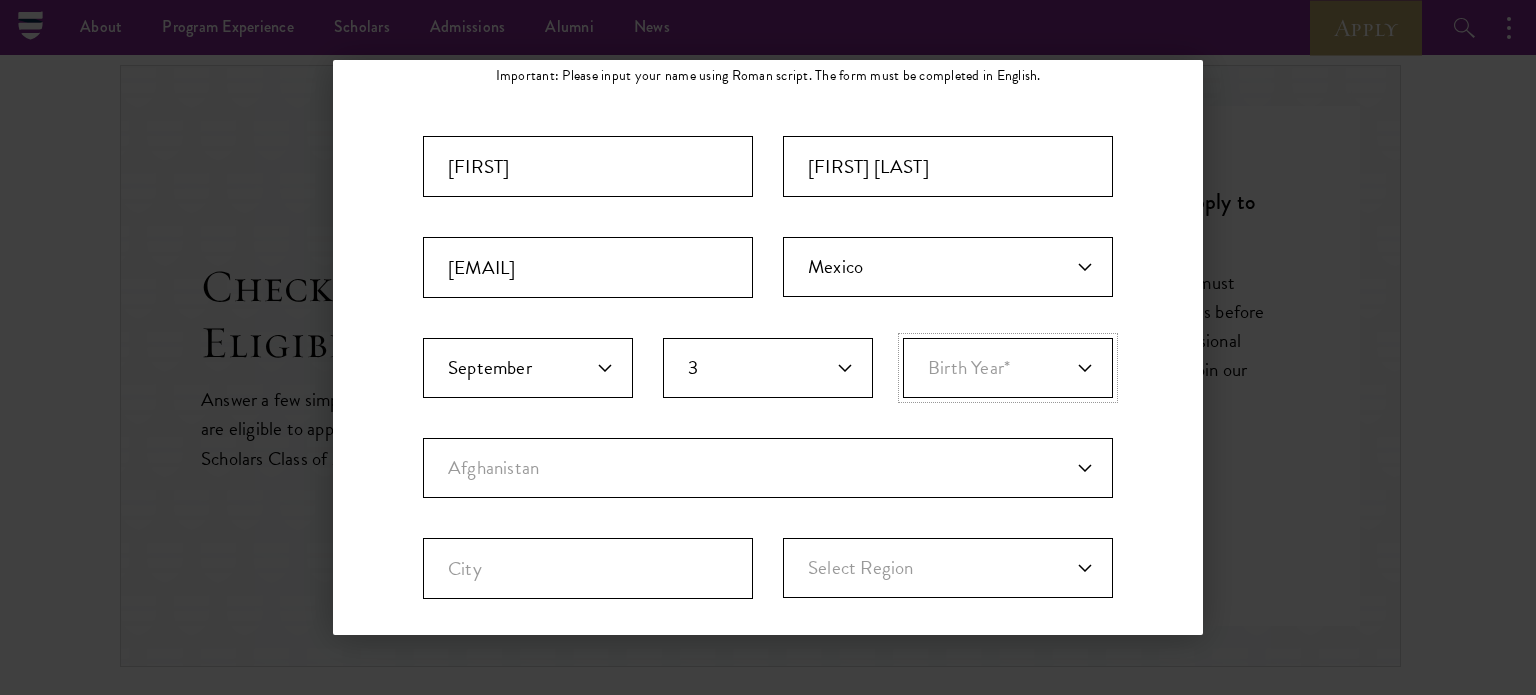 click on "Birth Year* 2025 2024 2023 2022 2021 2020 2019 2018 2017 2016 2015 2014 2013 2012 2011 2010 2009 2008 2007 2006 2005 2004 2003 2002 2001 2000 1999 1998 1997 1996 1995 1994 1993 1992 1991 1990 1989 1988 1987 1986 1985 1984 1983 1982 1981 1980 1979 1978 1977 1976 1975 1974 1973 1972 1971 1970 1969 1968 1967 1966 1965 1964 1963 1962 1961 1960 1959 1958 1957 1956 1955 1954 1953 1952 1951 1950 1949 1948 1947 1946 1945 1944 1943 1942 1941 1940 1939 1938 1937 1936 1935 1934 1933 1932 1931 1930 1929 1928 1927 1926 1925 1924 1923 1922 1921 1920 1919 1918 1917 1916 1915 1914 1913 1912 1911 1910 1909 1908 1907 1906 1905 1904 1903 1902 1901 1900" at bounding box center [1008, 368] 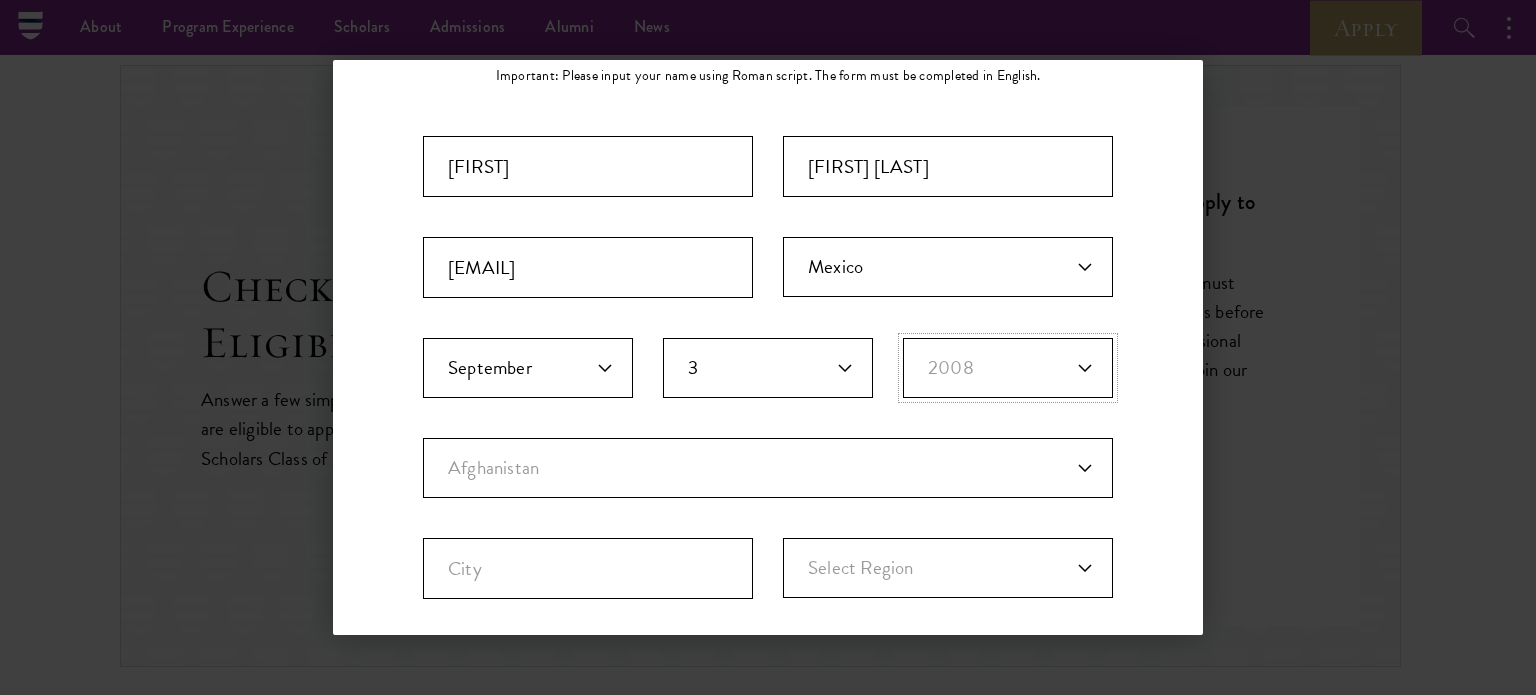 click on "Birth Year* 2025 2024 2023 2022 2021 2020 2019 2018 2017 2016 2015 2014 2013 2012 2011 2010 2009 2008 2007 2006 2005 2004 2003 2002 2001 2000 1999 1998 1997 1996 1995 1994 1993 1992 1991 1990 1989 1988 1987 1986 1985 1984 1983 1982 1981 1980 1979 1978 1977 1976 1975 1974 1973 1972 1971 1970 1969 1968 1967 1966 1965 1964 1963 1962 1961 1960 1959 1958 1957 1956 1955 1954 1953 1952 1951 1950 1949 1948 1947 1946 1945 1944 1943 1942 1941 1940 1939 1938 1937 1936 1935 1934 1933 1932 1931 1930 1929 1928 1927 1926 1925 1924 1923 1922 1921 1920 1919 1918 1917 1916 1915 1914 1913 1912 1911 1910 1909 1908 1907 1906 1905 1904 1903 1902 1901 1900" at bounding box center (1008, 368) 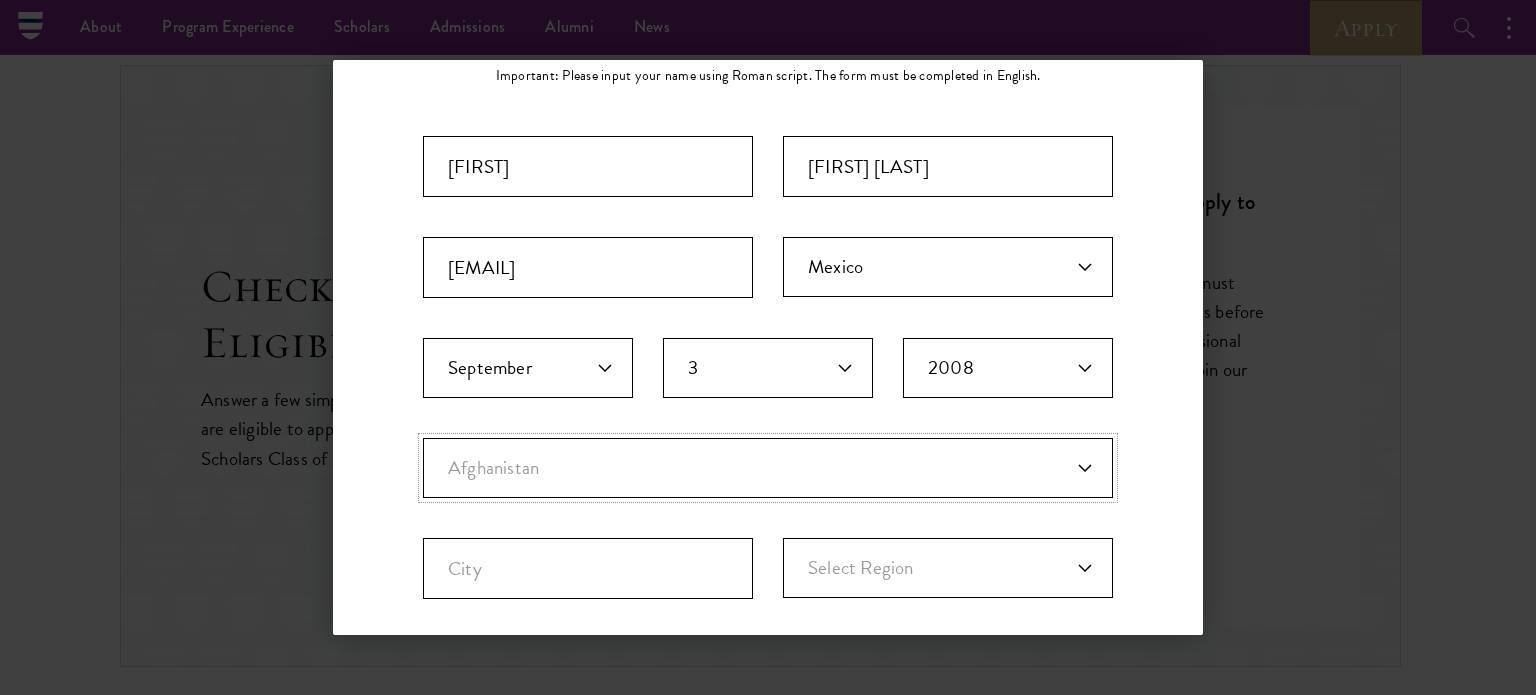 click on "Current Country Afghanistan Aland Islands Albania Algeria Andorra Angola Anguilla Antigua and Barbuda Argentina Armenia Aruba Ashmore and Cartier Islands Australia Austria Azerbaijan Bahamas, The Bahrain Bangladesh Barbados Bassas Da India Belarus Belgium Belize Benin Bermuda Bhutan Bolivia Bonaire, Sint Eustatius, and ... Bosnia and Herzegovina Botswana Bouvet Island Brazil British Indian Ocean Territory British Virgin Islands Brunei Bulgaria Burkina Faso Burundi Cambodia Cameroon Canada Cape Verde Cayman Islands Central African Republic Chad Chile China Christmas Island Clipperton Island Cocos Islands (Keeling Islands) Colombia Comoros Congo (Brazzaville) Congo (Kinshasa) Cook Islands Coral Sea Islands Costa Rica Cote D'Ivoire Croatia Cuba Curacao Cyprus Czech Republic Denmark Djibouti Dominica Dominican Republic Ecuador Egypt El Salvador Equatorial Guinea Eritrea Estonia Eswatini Ethiopia Europa Island Falkland Islands (Islas Malvi... Faroe Islands Federated States of Micronesia Fiji Finland France Gabon" at bounding box center (768, 468) 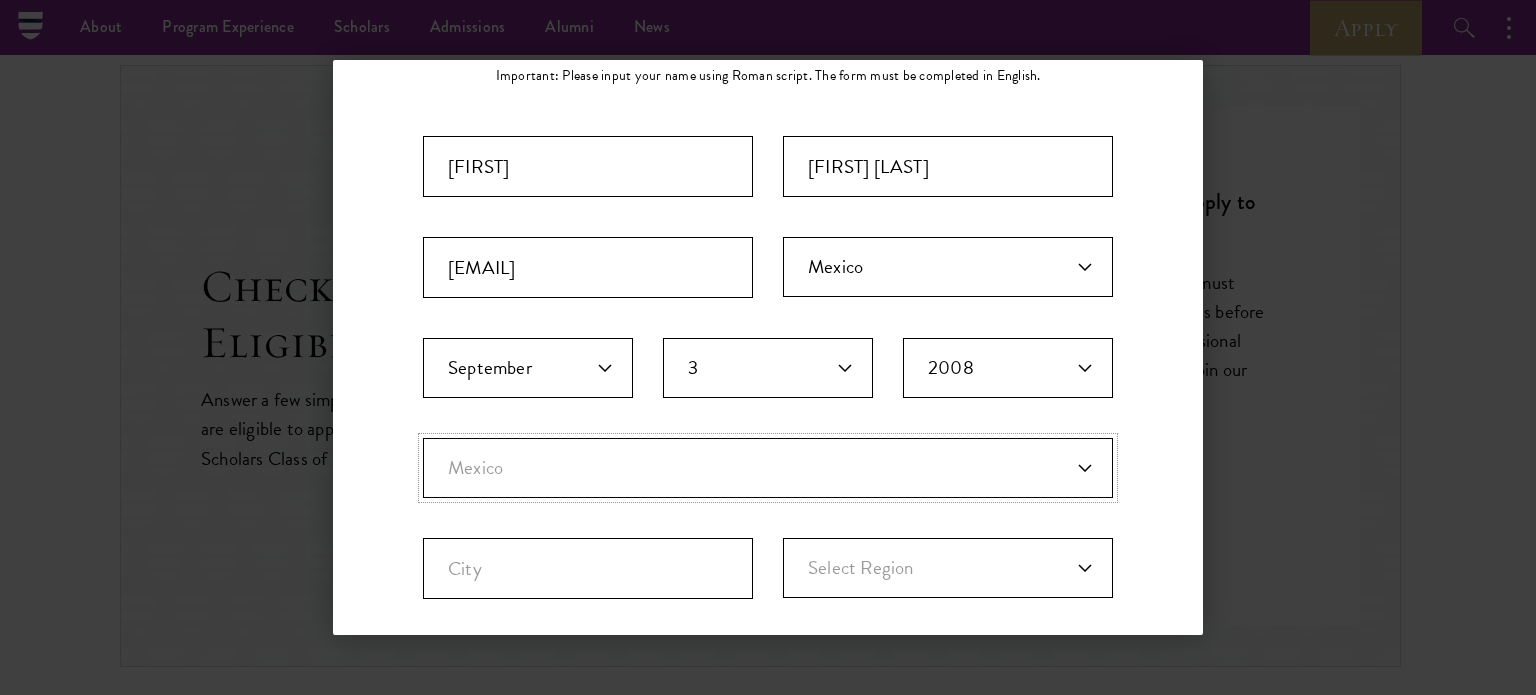 click on "Current Country Afghanistan Aland Islands Albania Algeria Andorra Angola Anguilla Antigua and Barbuda Argentina Armenia Aruba Ashmore and Cartier Islands Australia Austria Azerbaijan Bahamas, The Bahrain Bangladesh Barbados Bassas Da India Belarus Belgium Belize Benin Bermuda Bhutan Bolivia Bonaire, Sint Eustatius, and ... Bosnia and Herzegovina Botswana Bouvet Island Brazil British Indian Ocean Territory British Virgin Islands Brunei Bulgaria Burkina Faso Burundi Cambodia Cameroon Canada Cape Verde Cayman Islands Central African Republic Chad Chile China Christmas Island Clipperton Island Cocos Islands (Keeling Islands) Colombia Comoros Congo (Brazzaville) Congo (Kinshasa) Cook Islands Coral Sea Islands Costa Rica Cote D'Ivoire Croatia Cuba Curacao Cyprus Czech Republic Denmark Djibouti Dominica Dominican Republic Ecuador Egypt El Salvador Equatorial Guinea Eritrea Estonia Eswatini Ethiopia Europa Island Falkland Islands (Islas Malvi... Faroe Islands Federated States of Micronesia Fiji Finland France Gabon" at bounding box center (768, 468) 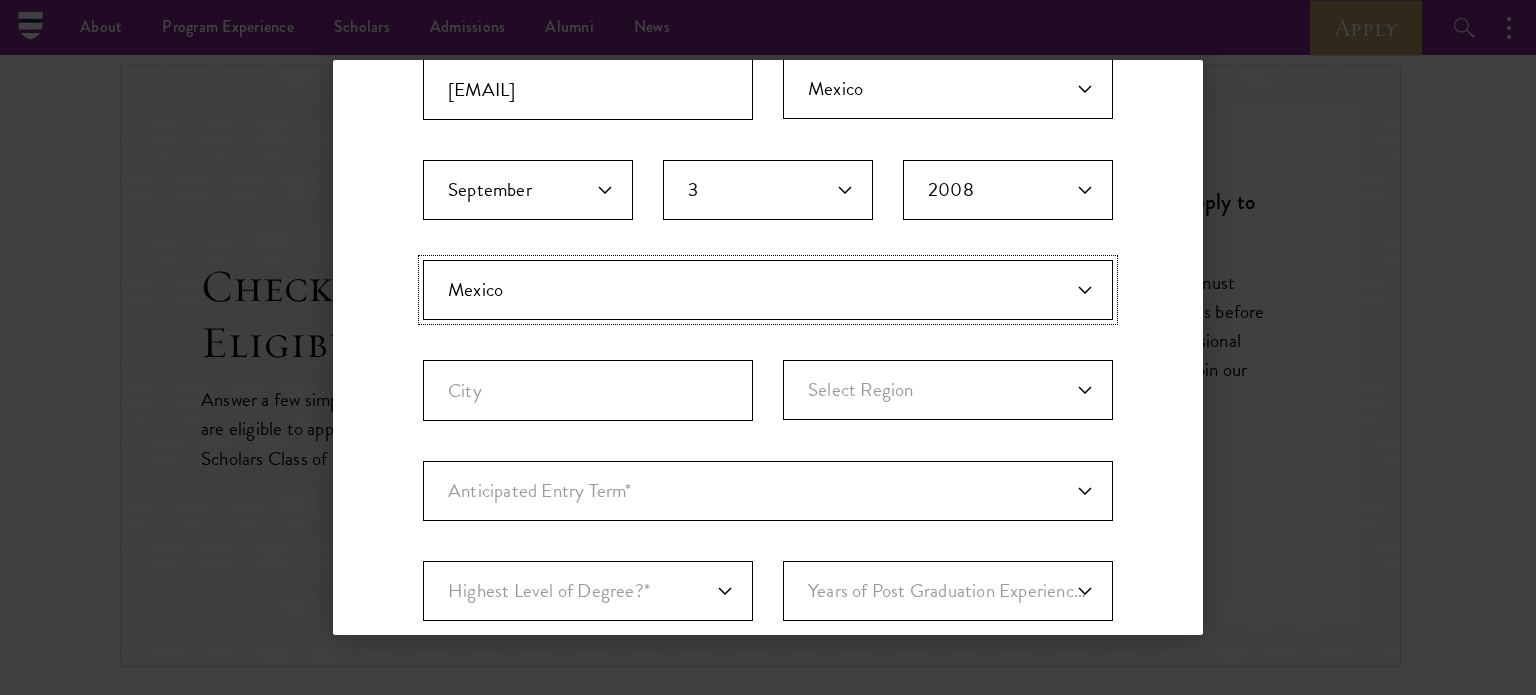 scroll, scrollTop: 364, scrollLeft: 0, axis: vertical 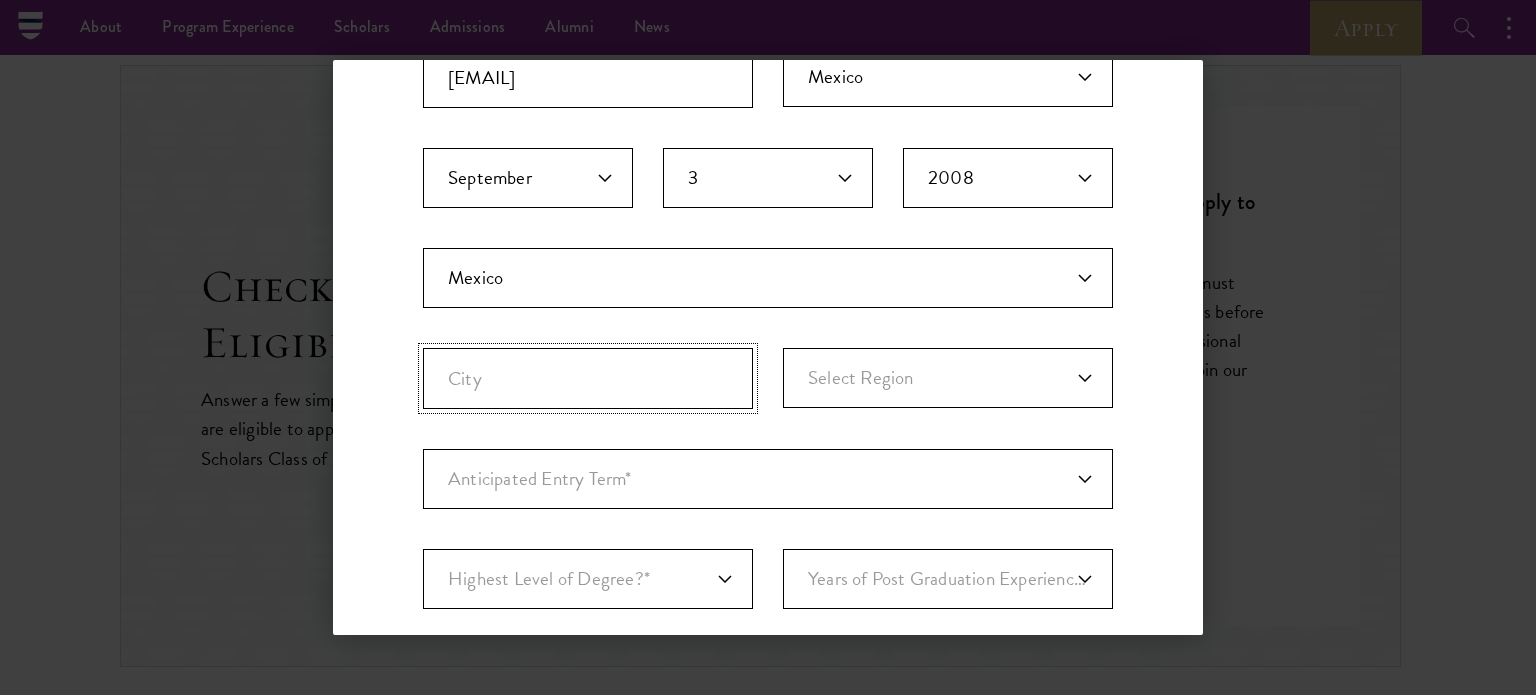 click on "City" at bounding box center [588, 378] 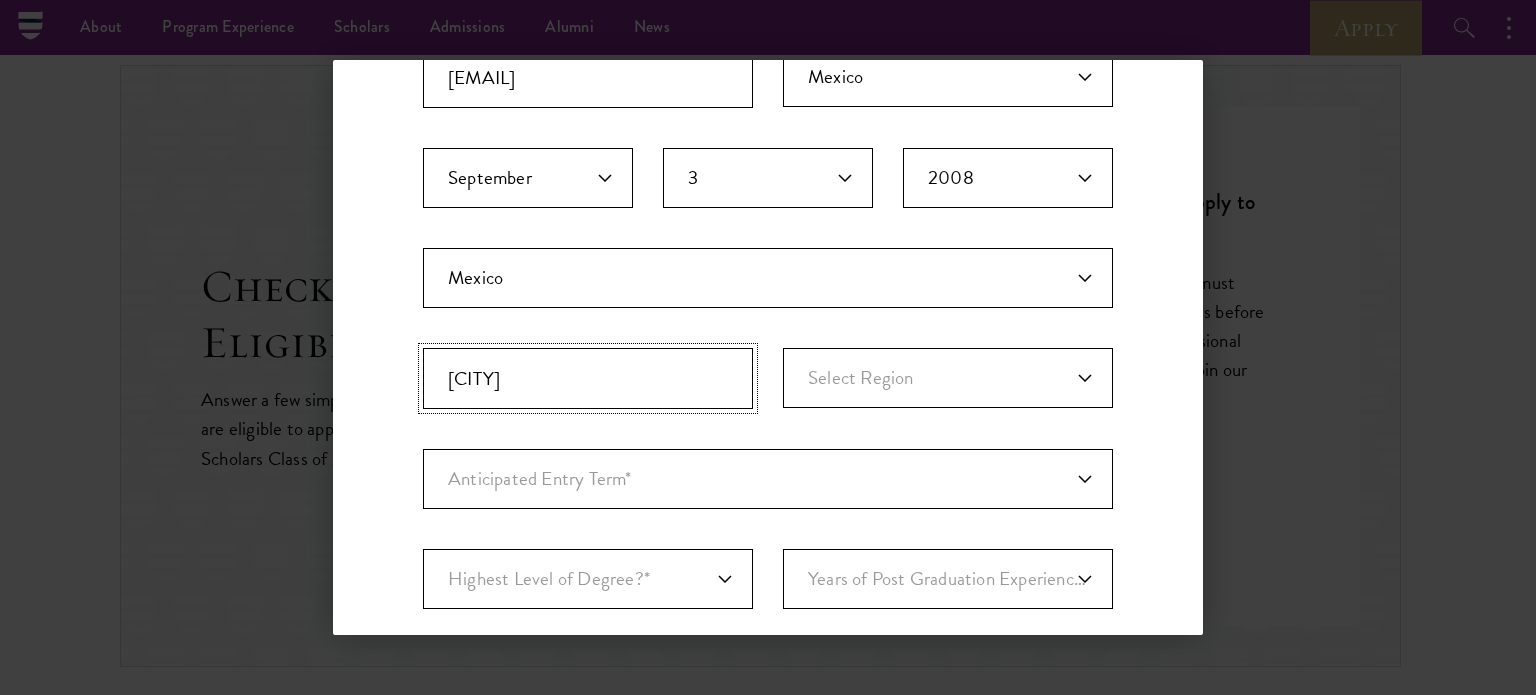 type on "Monterrey" 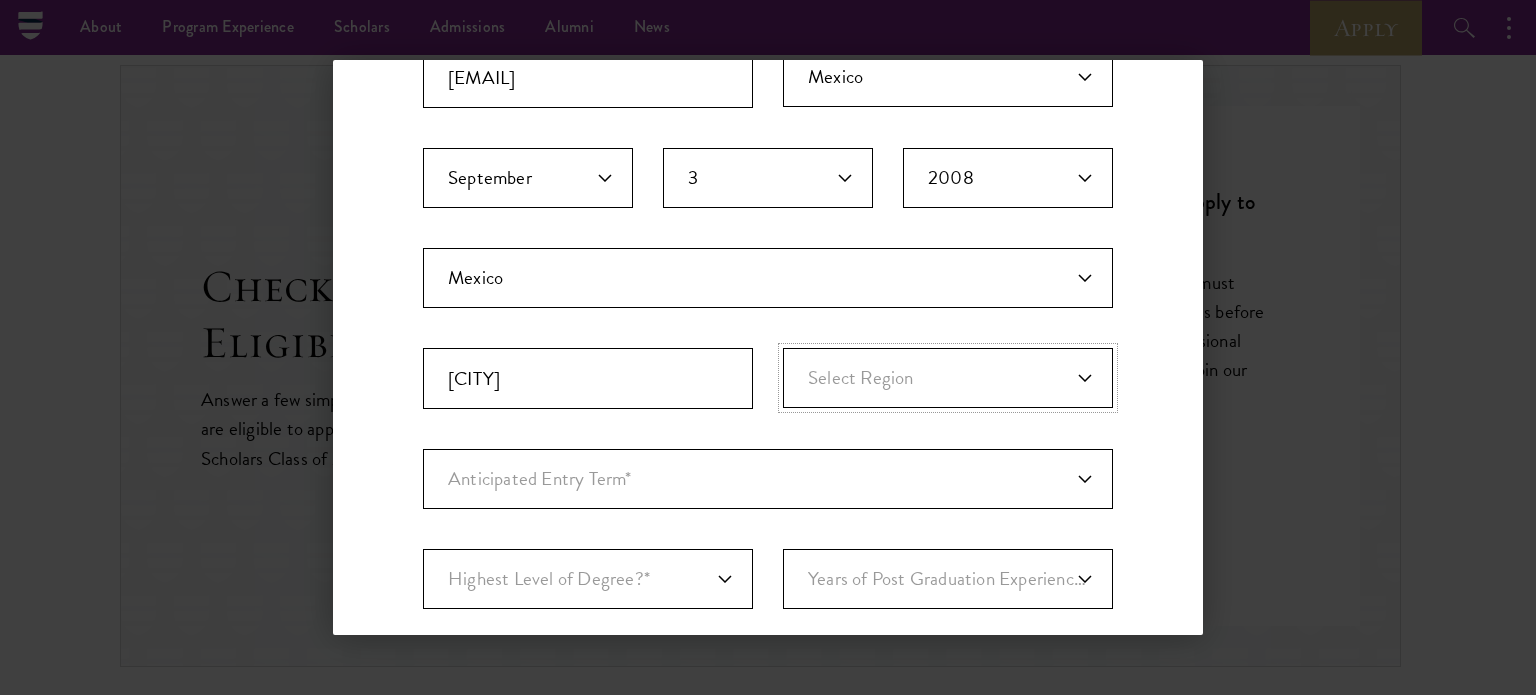 click on "Select Region Aguascalientes Baja California Baja California Sur Campeche Chiapas Chihuahua Coahuila Colima Durango Guanajuato Guerrero Hidalgo Jalisco Mexico City Mexico State Michoacan Morelos Nayarit Nuevo Leon Oaxaca Puebla Queretaro Quintana Roo San Luis Potosi Sinaloa Sonora Tabasco Tamaulipas Tlaxcala Veracruz Yucatan Zacatecas" at bounding box center (948, 378) 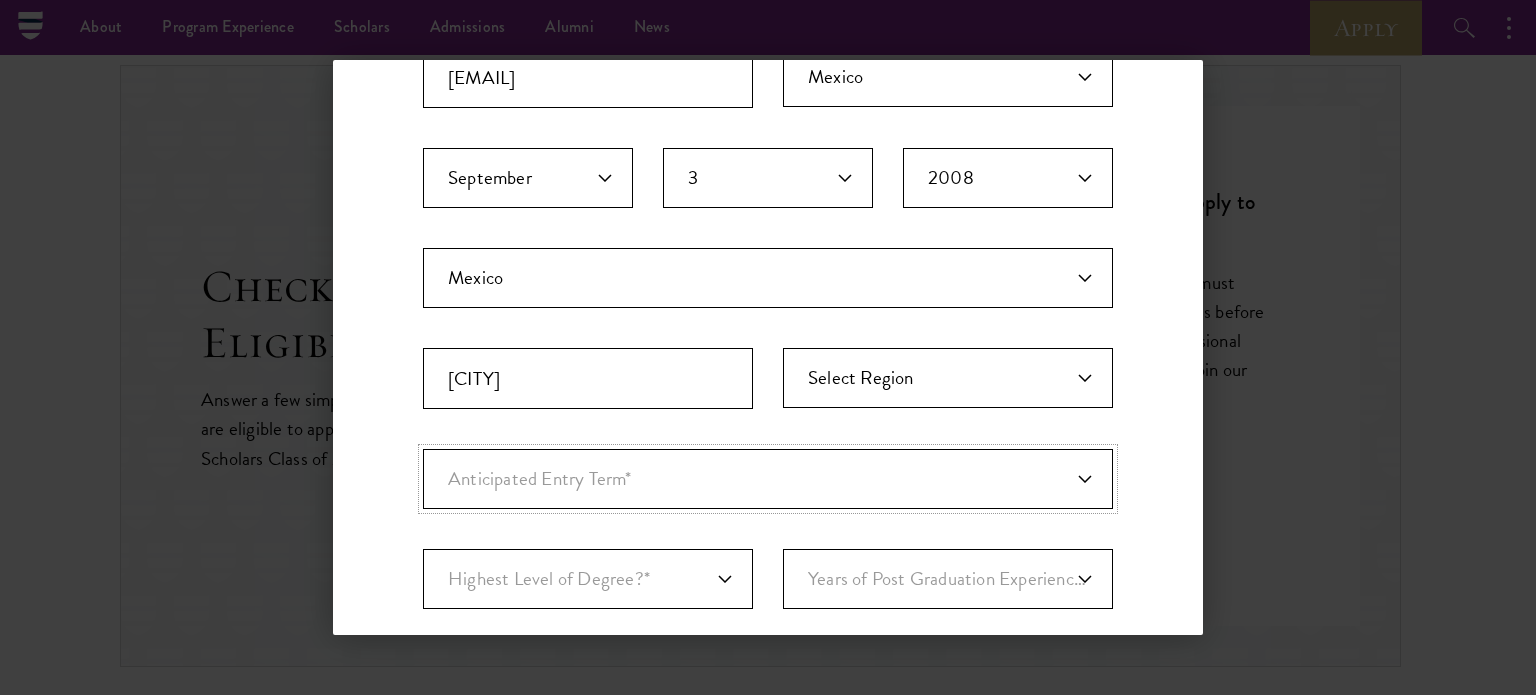 click on "Anticipated Entry Term* August 2026 (Application opens April 2025) Just Exploring" at bounding box center (768, 479) 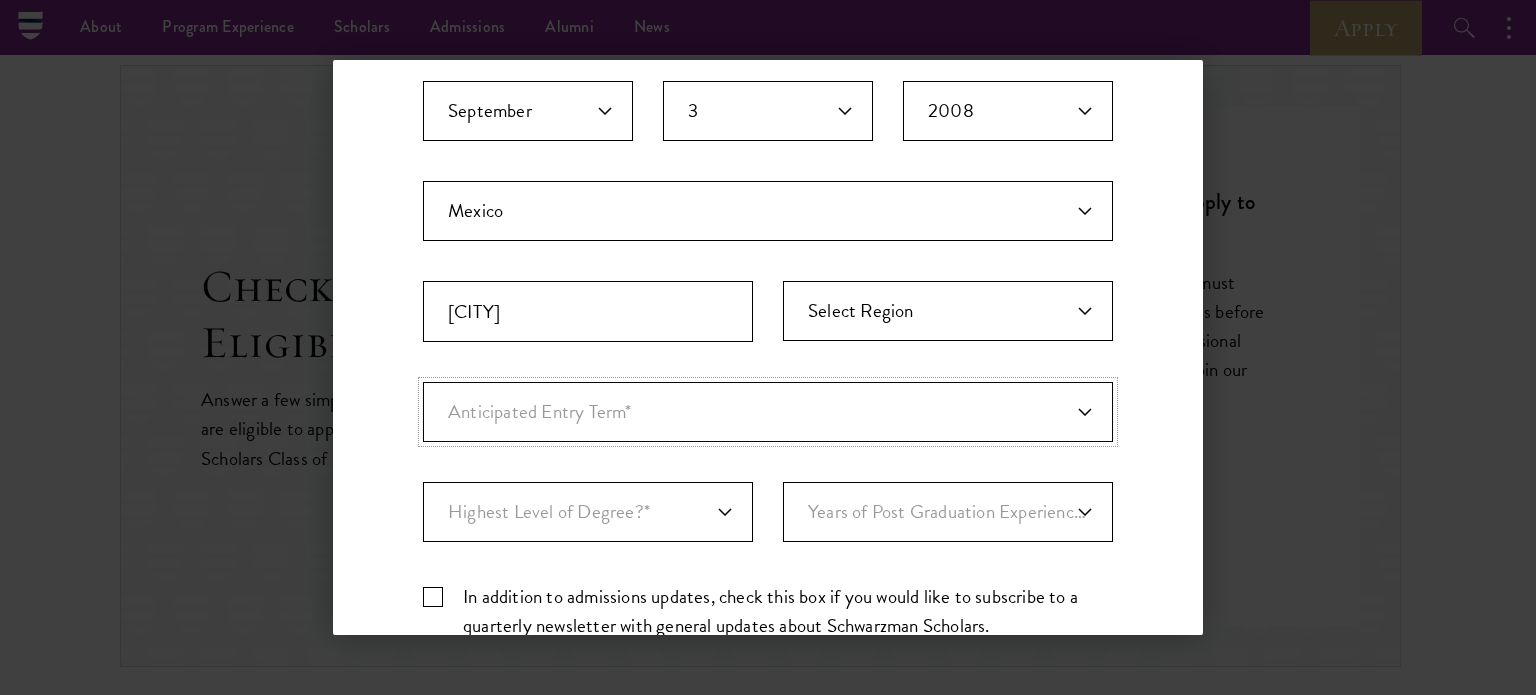 scroll, scrollTop: 444, scrollLeft: 0, axis: vertical 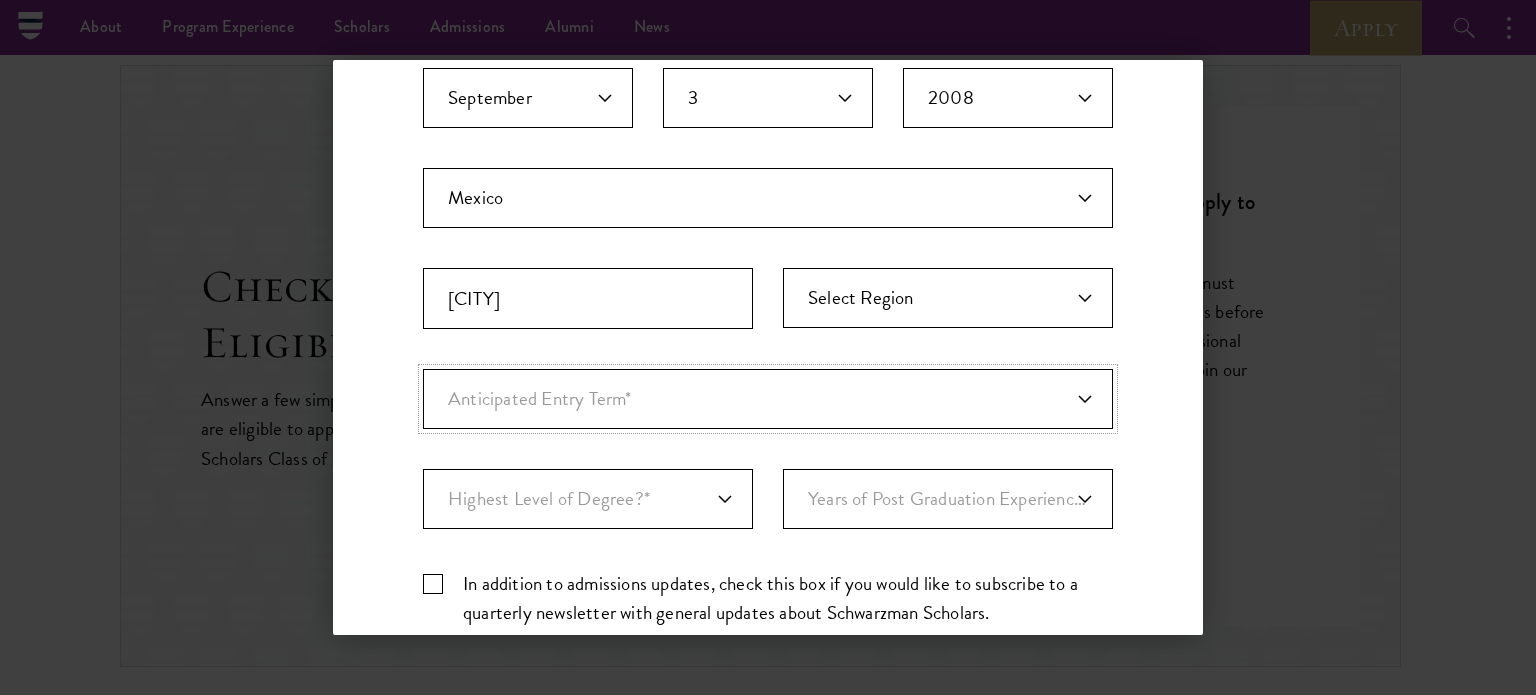 click on "Anticipated Entry Term* August 2026 (Application opens April 2025) Just Exploring" at bounding box center [768, 399] 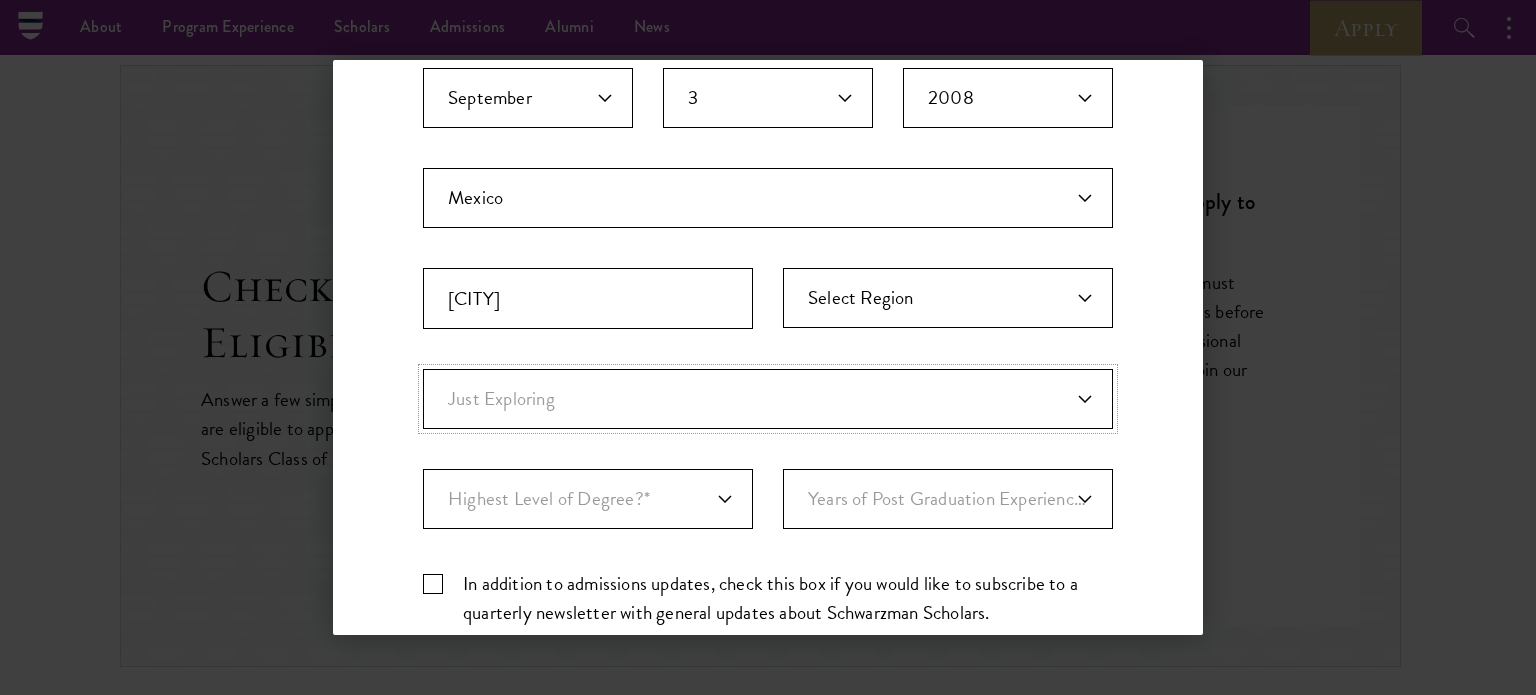 click on "Anticipated Entry Term* August 2026 (Application opens April 2025) Just Exploring" at bounding box center [768, 399] 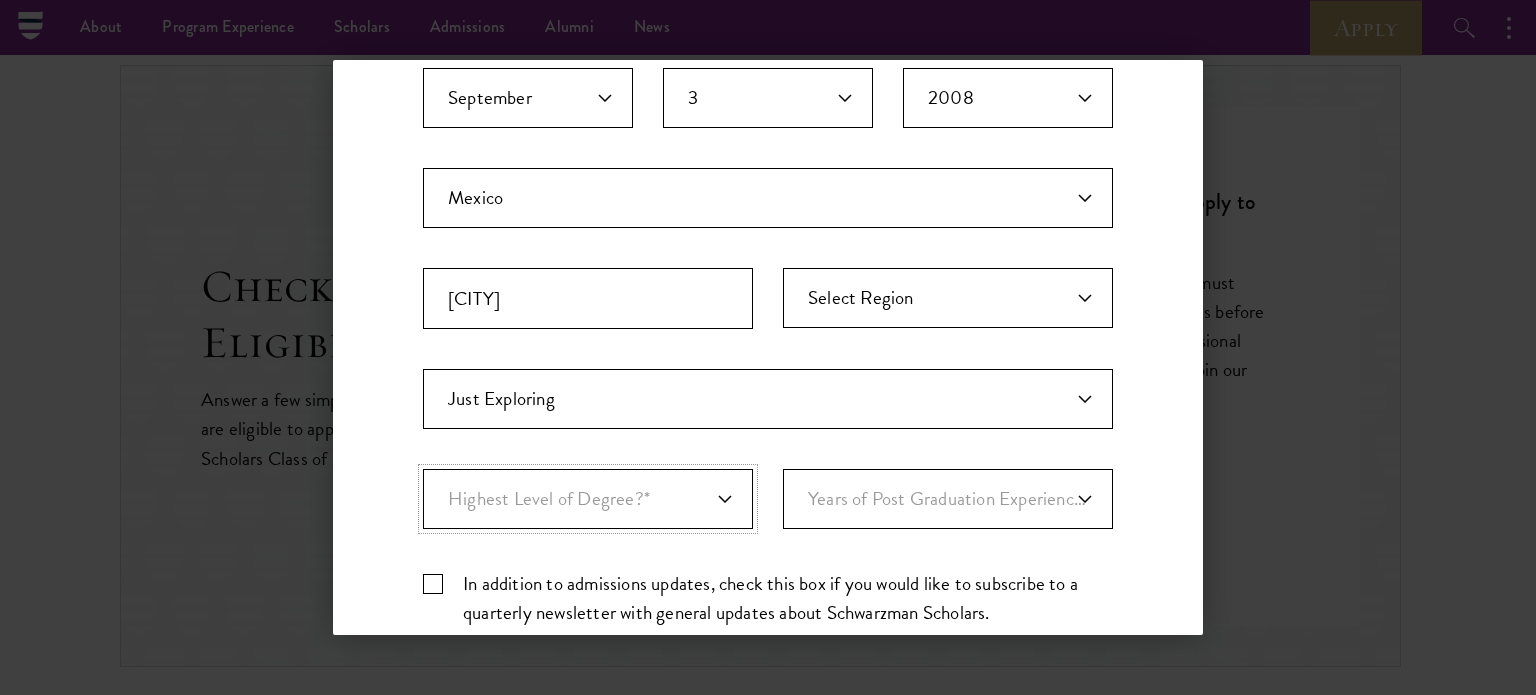 click on "Highest Level of Degree?* PHD Bachelor's Master's Current Undergraduate Student" at bounding box center (588, 499) 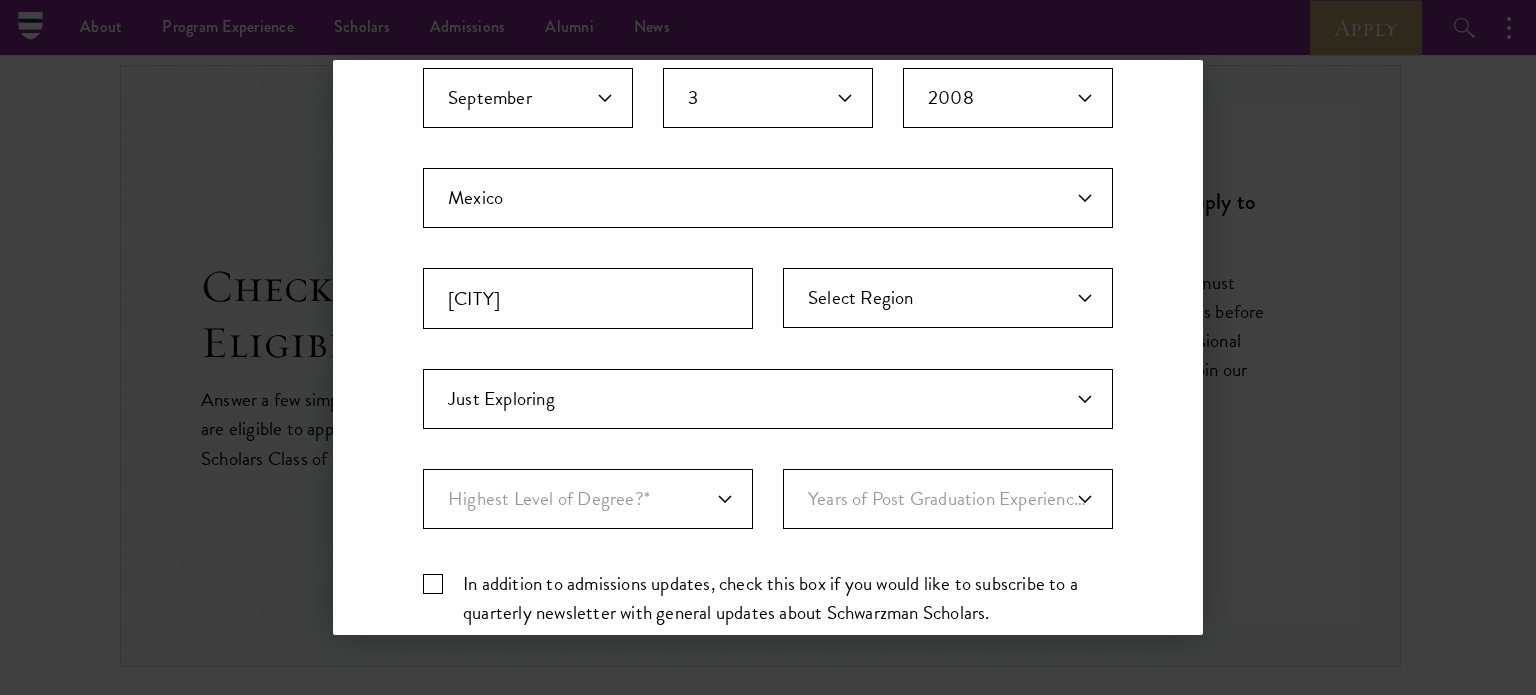 click on "Stay Connected
Please select what best describes you:
Prospective Applicant
University Faculty/Staff
Press
Other
Stay Connected
Join our mailing list to receive updates with news about the program, Scholars, and our broader community.
First Name* * Last Name* * Title * Organization * City* * Select Country* * Select Country* Afghanistan Aland Islands Albania Algeria American Samoa Andorra Angola Anguilla Antigua and Barbuda Argentina Armenia Aruba Austral Islands Australia Austria Azerbaijan Bahamas Bahrain Bangladesh Barbados Belarus Belgium Belize Benin Bermuda Bhutan Bolivia Bonaire, Sint Eustatius and Saba Bosnia and Herzegovina Botswana Brazil British Virgin Islands Brunei Bulgaria Burkina Faso Burundi Cambodia Cameroon Canada Canary Islands Cape Verde Cayman Islands Central African Republic Chad Chile Cuba" at bounding box center [768, 243] 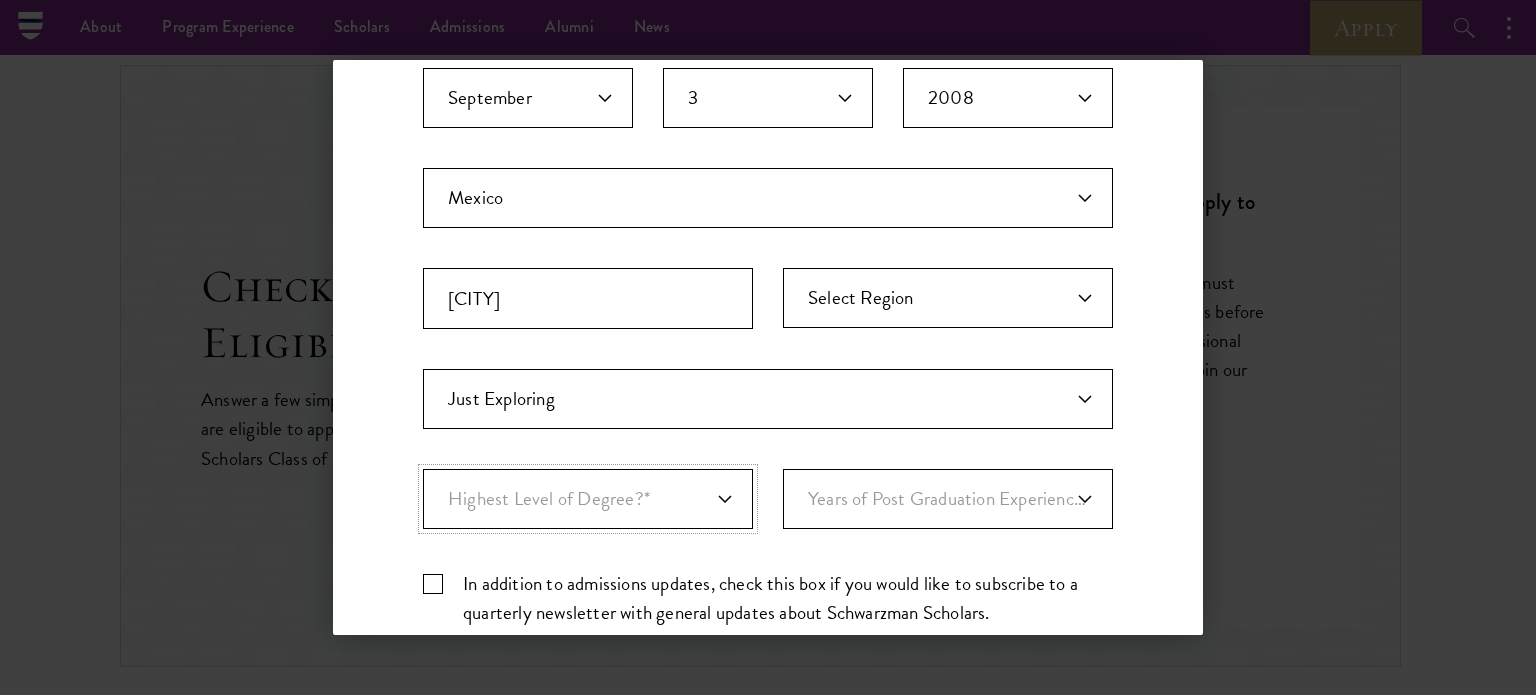 click on "Highest Level of Degree?* PHD Bachelor's Master's Current Undergraduate Student" at bounding box center (588, 499) 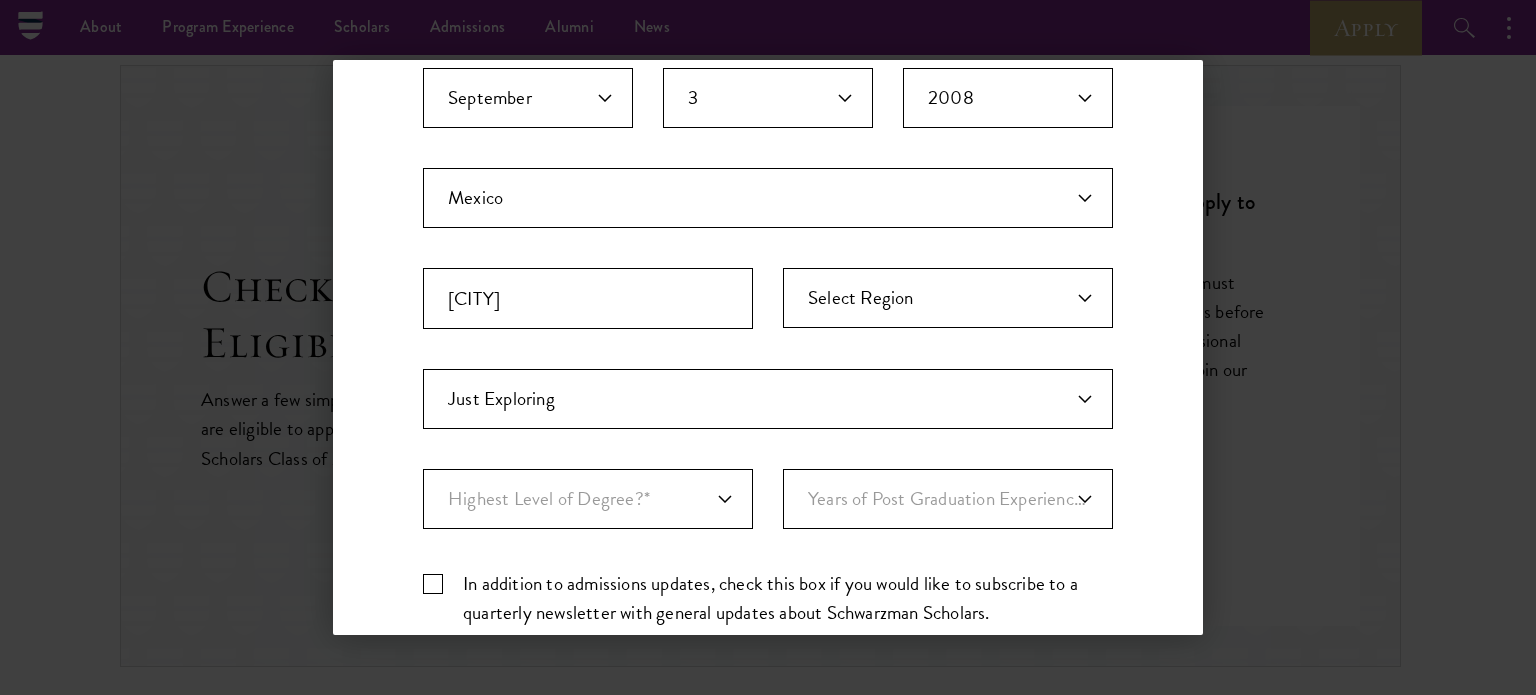 click on "Stay Connected
Please select what best describes you:
Prospective Applicant
University Faculty/Staff
Press
Other
Stay Connected
Join our mailing list to receive updates with news about the program, Scholars, and our broader community.
First Name* * Last Name* * Title * Organization * City* * Select Country* * Select Country* Afghanistan Aland Islands Albania Algeria American Samoa Andorra Angola Anguilla Antigua and Barbuda Argentina Armenia Aruba Austral Islands Australia Austria Azerbaijan Bahamas Bahrain Bangladesh Barbados Belarus Belgium Belize Benin Bermuda Bhutan Bolivia Bonaire, Sint Eustatius and Saba Bosnia and Herzegovina Botswana Brazil British Virgin Islands Brunei Bulgaria Burkina Faso Burundi Cambodia Cameroon Canada Canary Islands Cape Verde Cayman Islands Central African Republic Chad Chile Cuba" at bounding box center [768, 243] 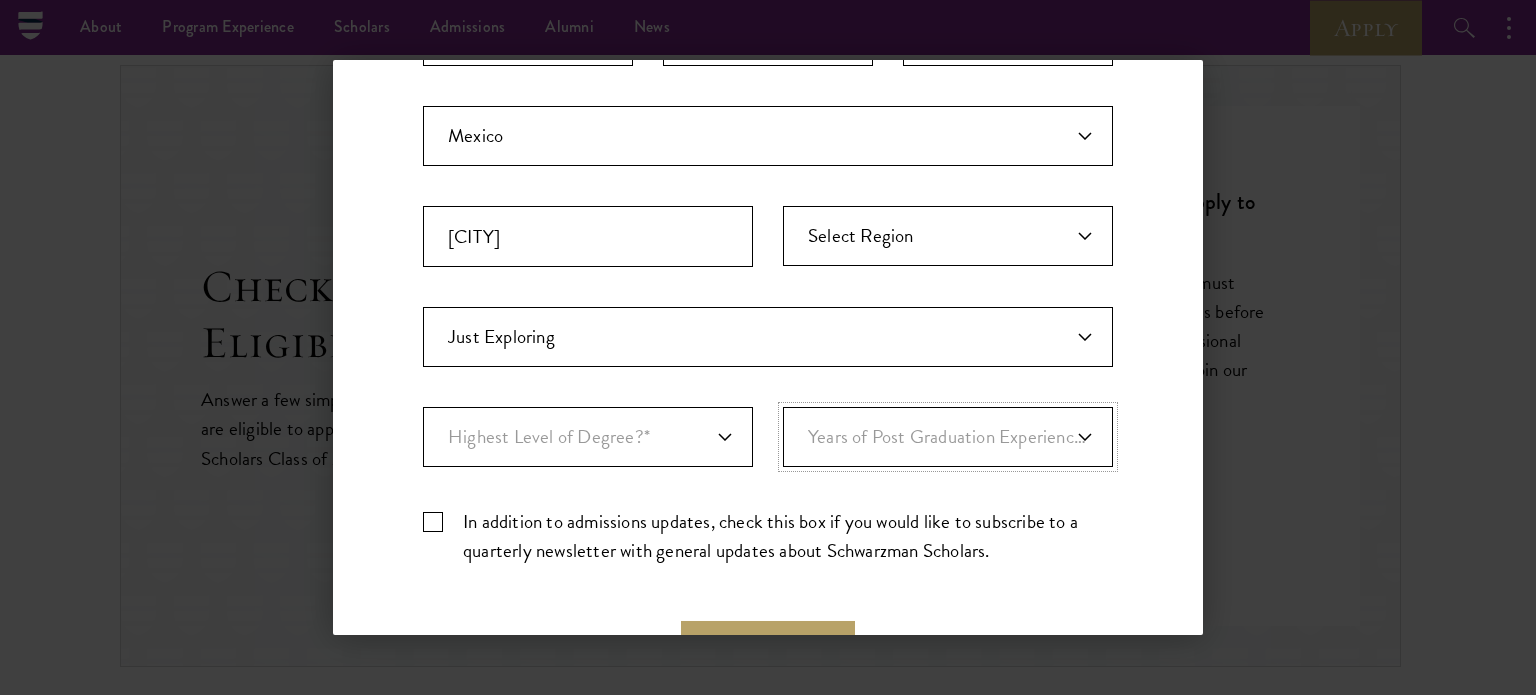 click on "Years of Post Graduation Experience?* 1 2 3 4 5 6 7 8 9 10" at bounding box center (948, 437) 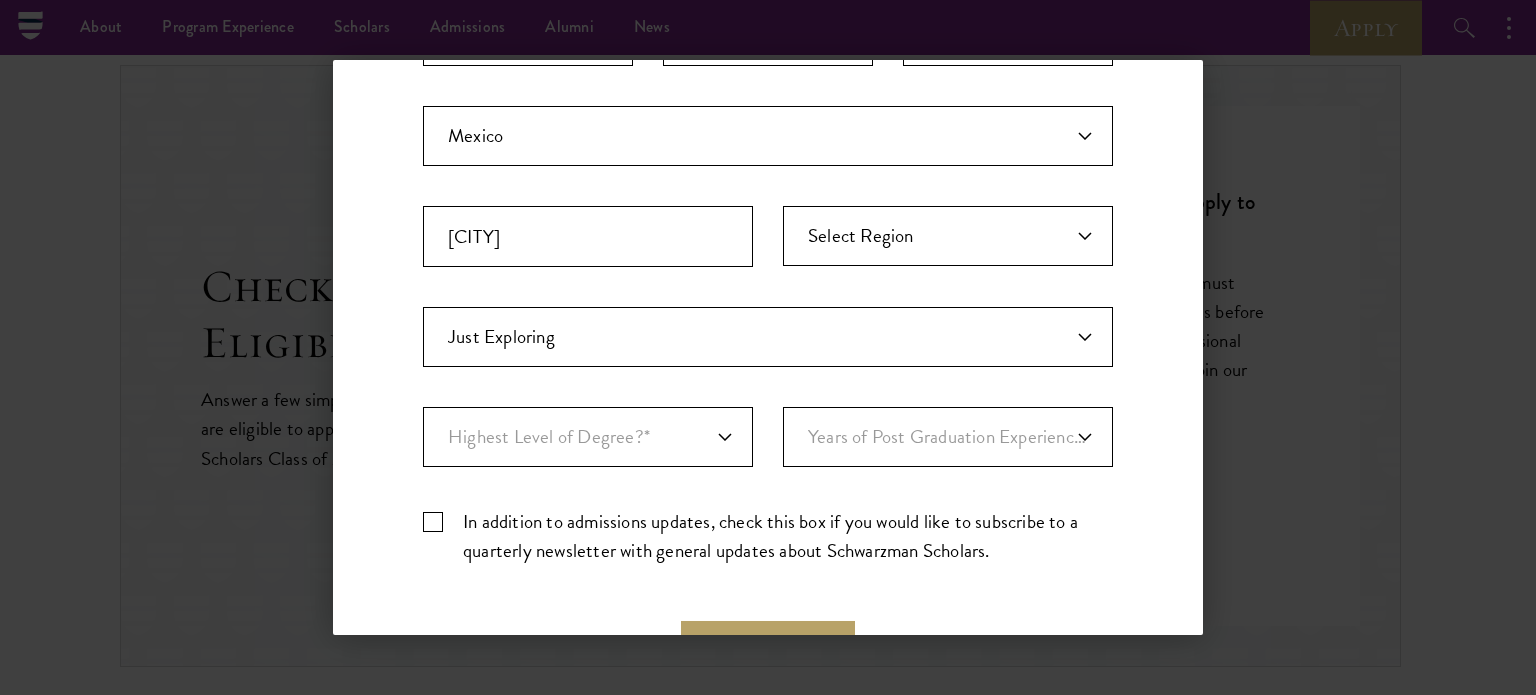 click on "Important: The form must be completed in English. Iker Monroy Castellanos iker.monroyc@gmail.com Primary Citizenship* Afghanistan Aland Islands Albania Algeria Andorra Angola Anguilla Antigua and Barbuda Argentina Armenia Aruba Ashmore and Cartier Islands Australia Austria Azerbaijan Bahamas, The Bahrain Bangladesh Barbados Bassas Da India Belarus Belgium Belize Benin Bermuda Bhutan Bolivia Bonaire, Sint Eustatius, and Saba Bosnia and Herzegovina Botswana Bouvet Island Brazil British Indian Ocean Territory British Virgin Islands Brunei Bulgaria Burkina Faso Burundi Cambodia Cameroon Canada Cape Verde Cayman Islands Central African Republic Chad Chile Christmas Island Clipperton Island Cocos Islands (Keeling Islands) Colombia Comoros Congo (Brazzaville) Congo (Kinshasa) Cook Islands Coral Sea Islands Costa Rica Cote D'Ivoire Croatia Cuba Curacao Cyprus Czech Republic Denmark Djibouti Dominica Dominican Republic Ecuador Egypt El Salvador Equatorial Guinea Eritrea Estonia Ethiopia Europa Island Faroe Islands May" at bounding box center [768, 192] 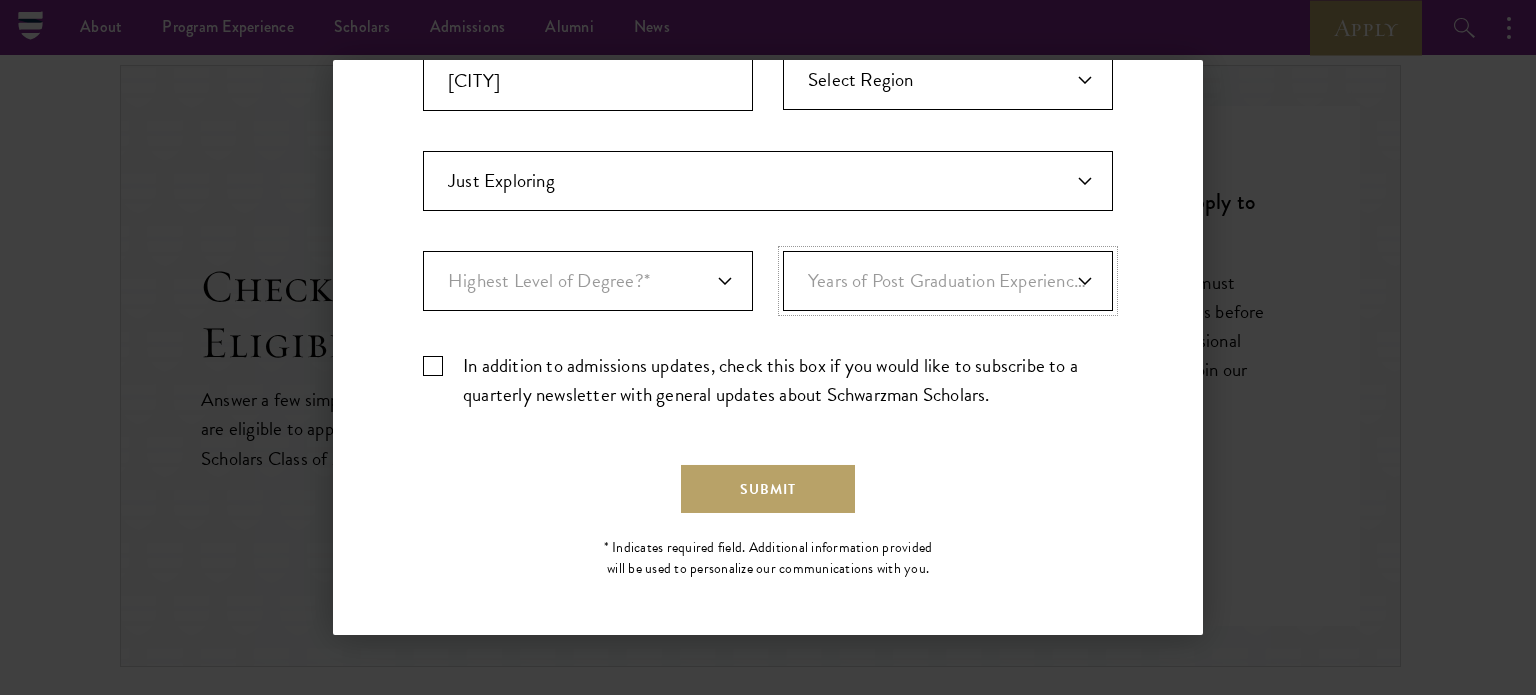 click on "Years of Post Graduation Experience?* 1 2 3 4 5 6 7 8 9 10" at bounding box center [948, 281] 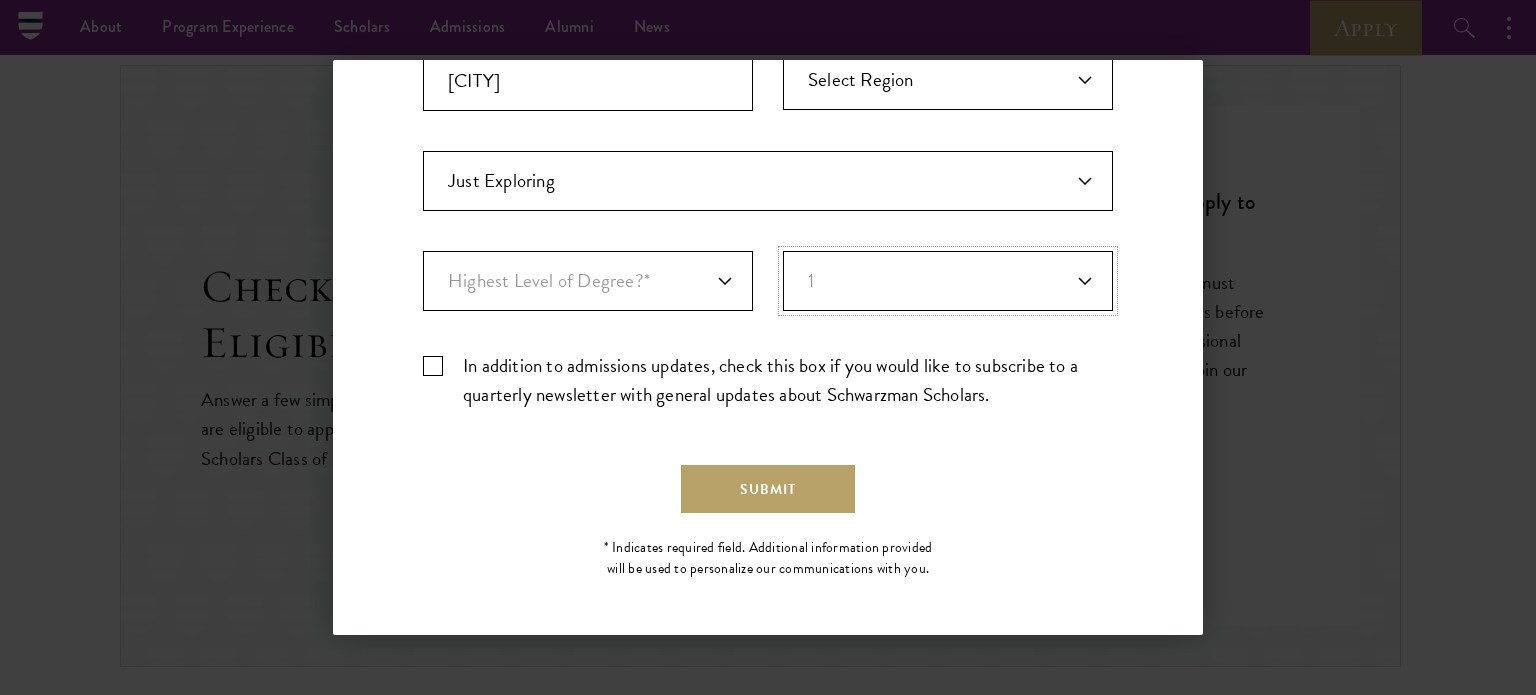 click on "Years of Post Graduation Experience?* 1 2 3 4 5 6 7 8 9 10" at bounding box center [948, 281] 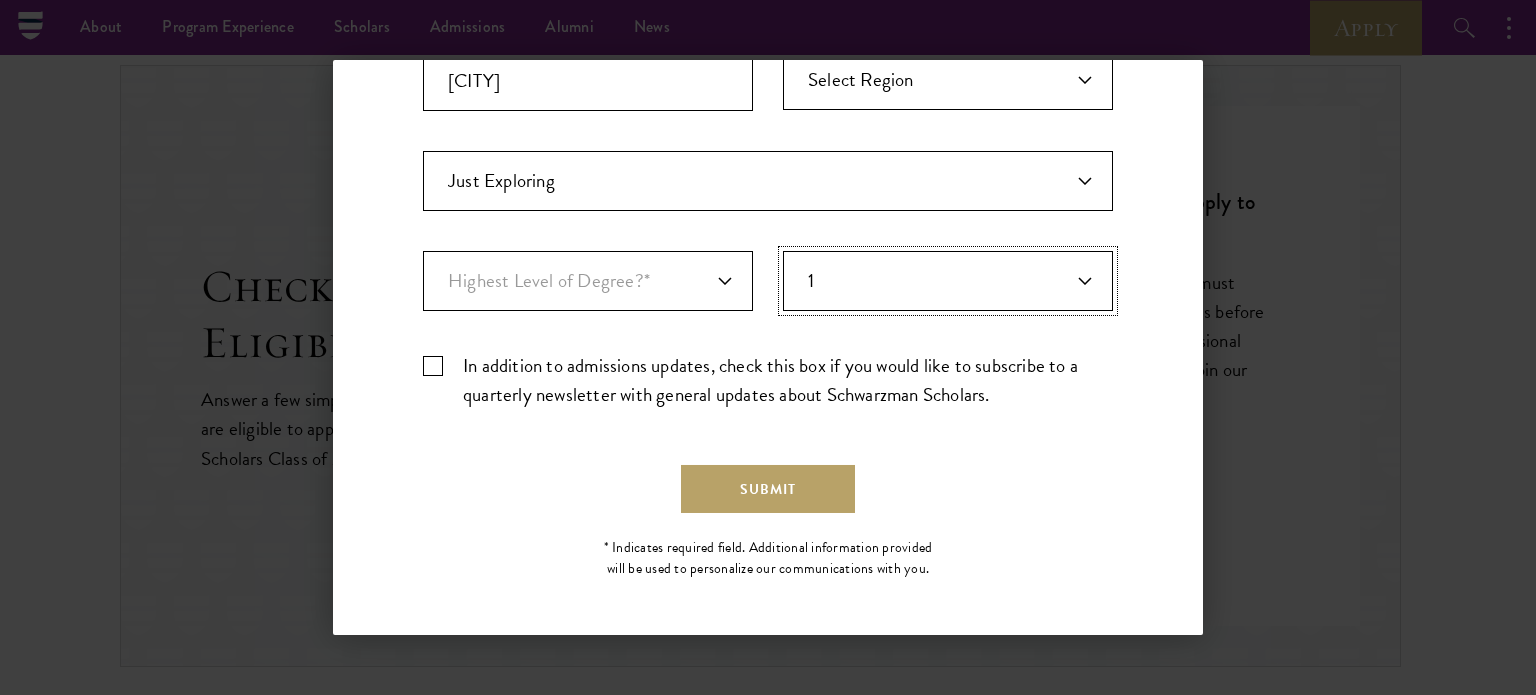 click on "Years of Post Graduation Experience?* 1 2 3 4 5 6 7 8 9 10" at bounding box center [948, 281] 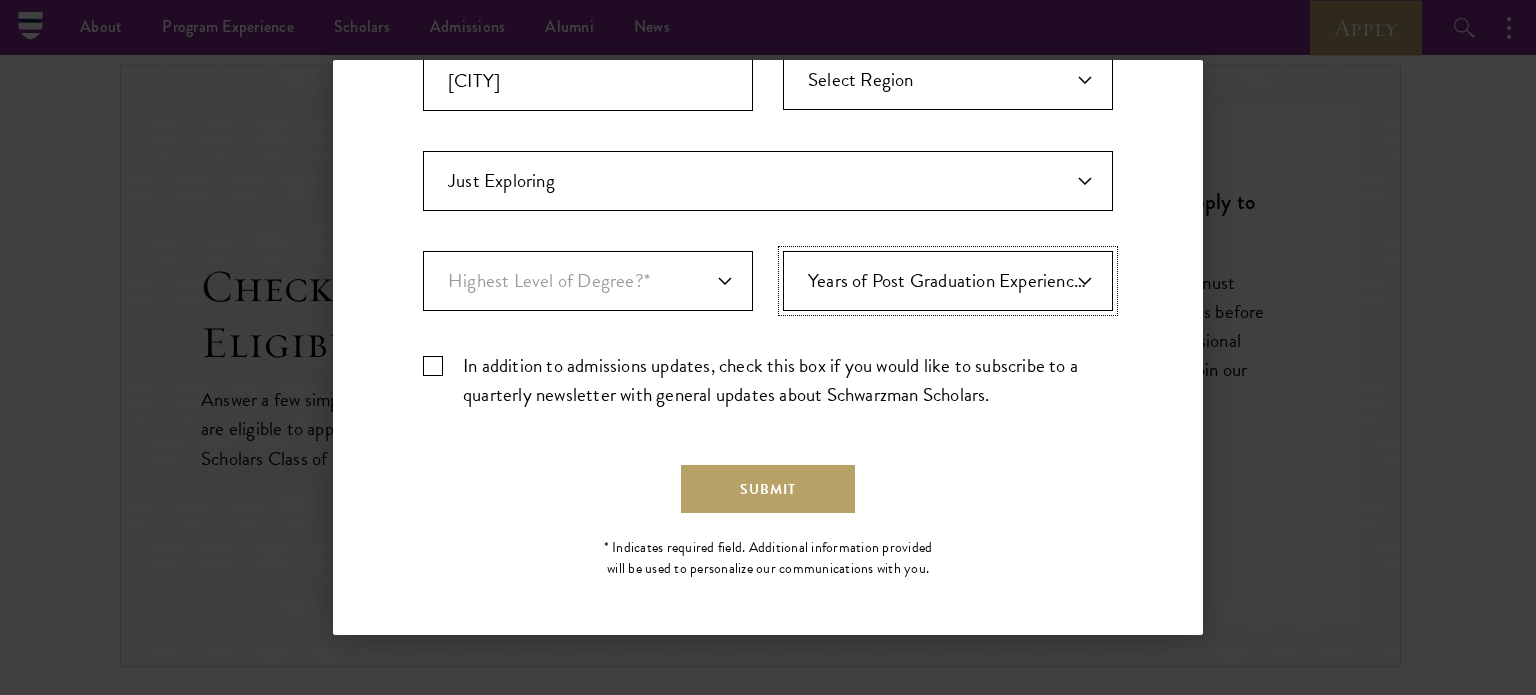 click on "Years of Post Graduation Experience?* 1 2 3 4 5 6 7 8 9 10" at bounding box center [948, 281] 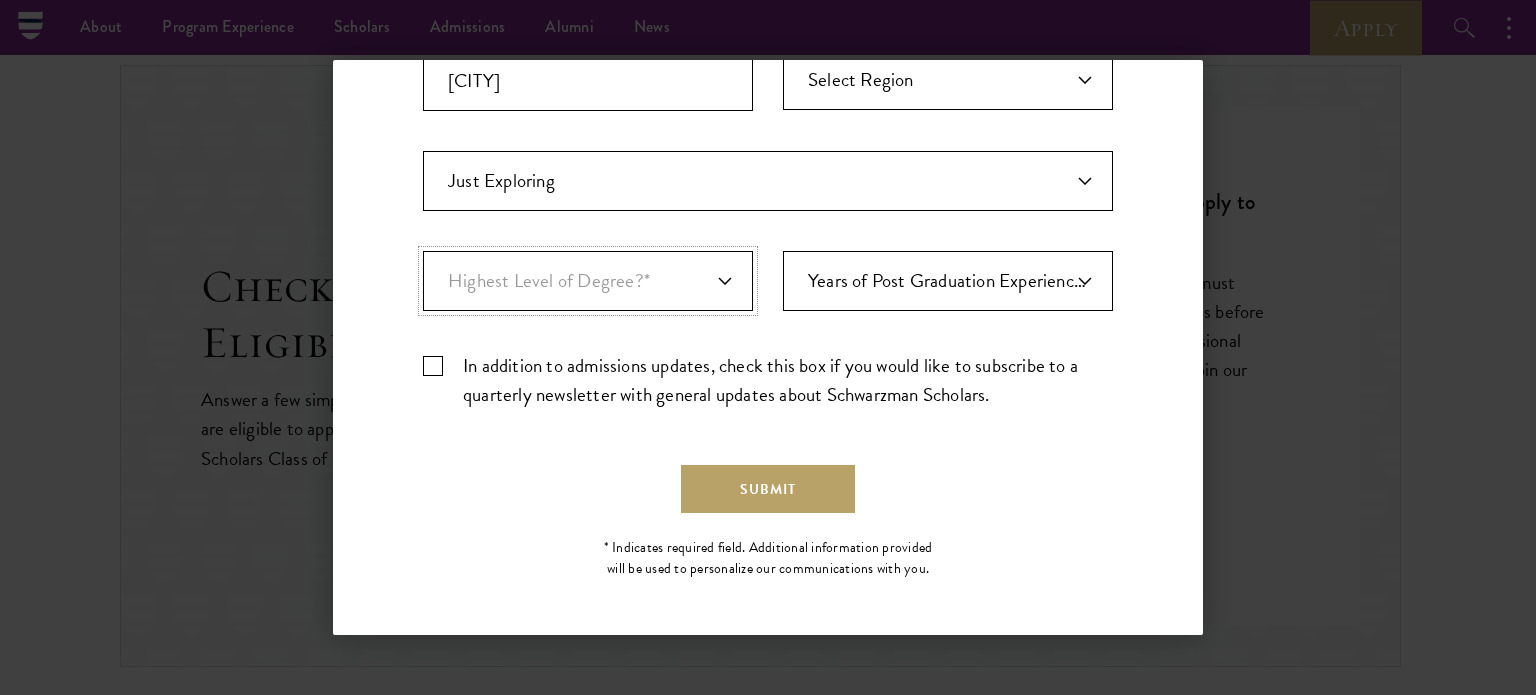 click on "Highest Level of Degree?* PHD Bachelor's Master's Current Undergraduate Student" at bounding box center [588, 281] 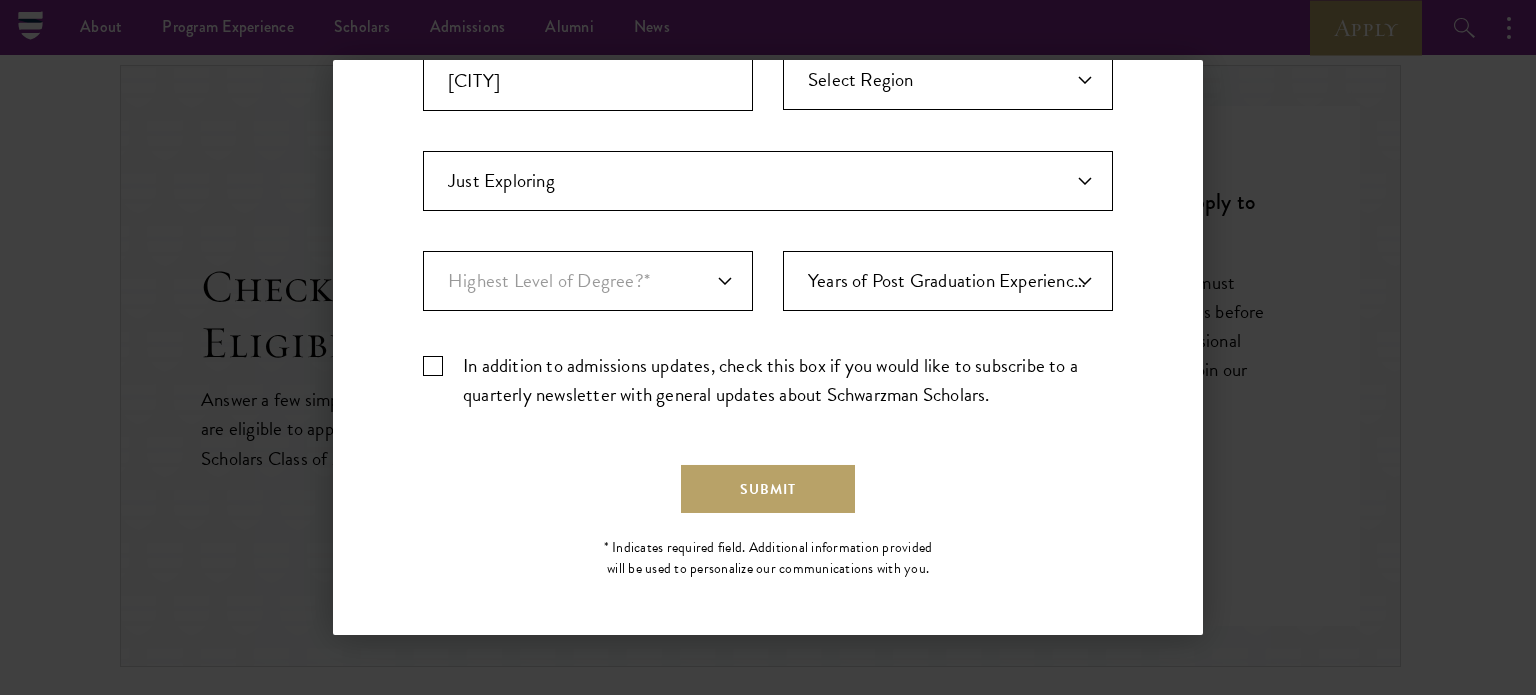 click on "In addition to admissions updates, check this box if you would like to subscribe to a quarterly newsletter with general updates about Schwarzman Scholars." at bounding box center (768, 380) 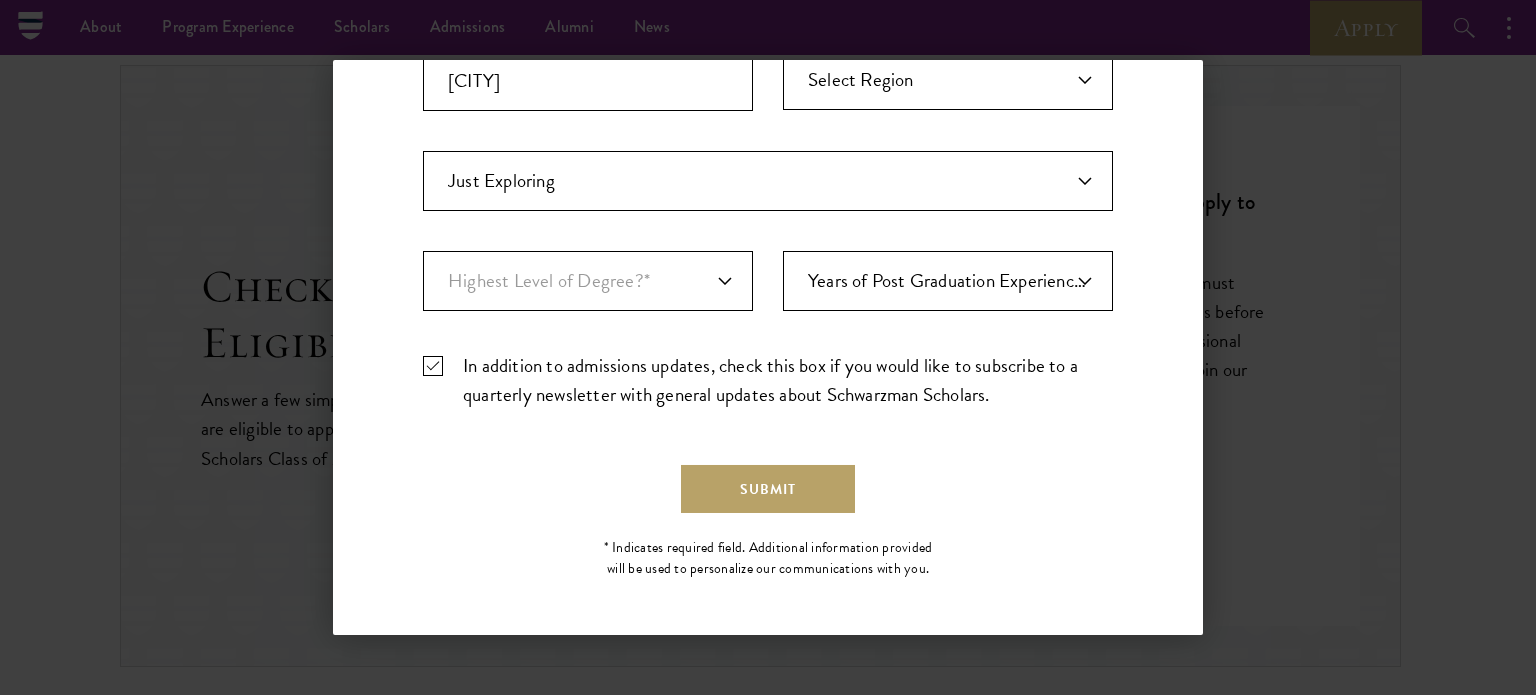 click on "In addition to admissions updates, check this box if you would like to subscribe to a quarterly newsletter with general updates about Schwarzman Scholars." at bounding box center (768, 380) 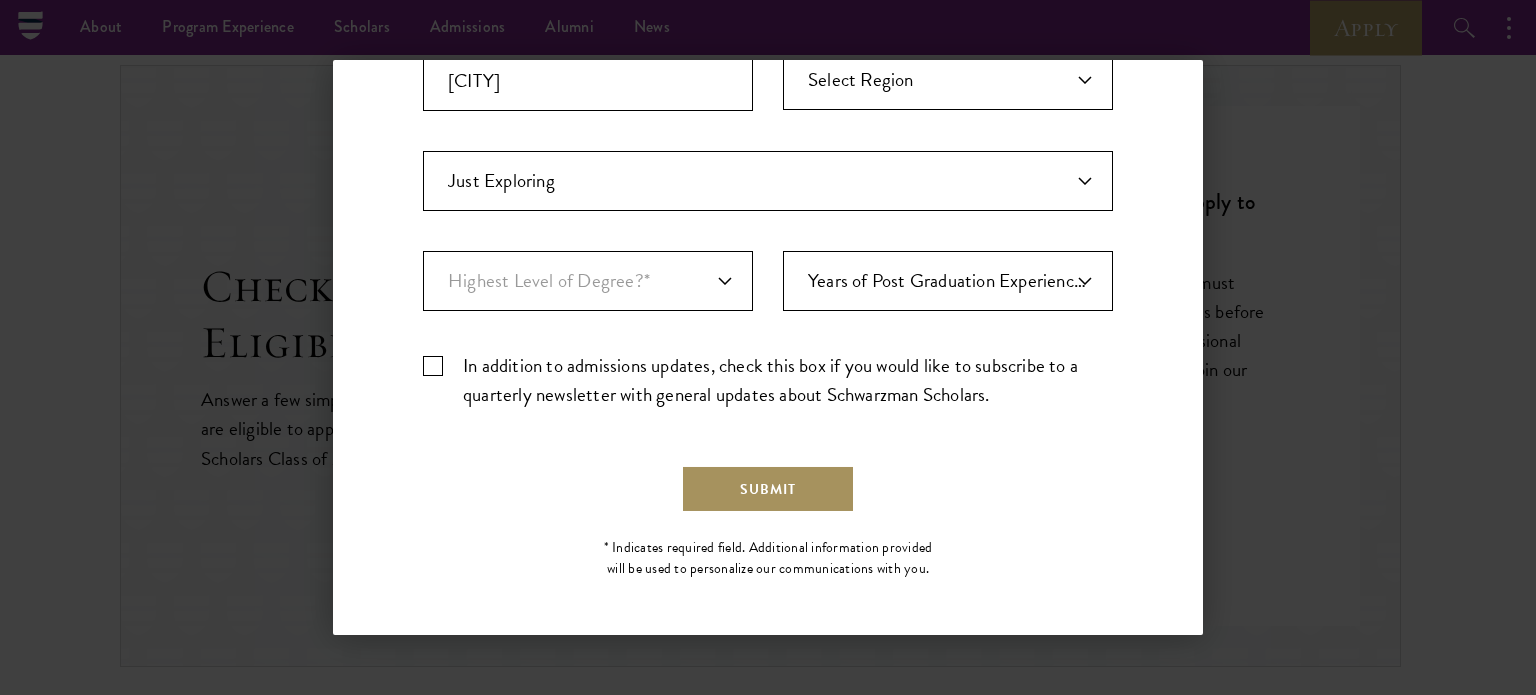 click on "Submit" at bounding box center [768, 489] 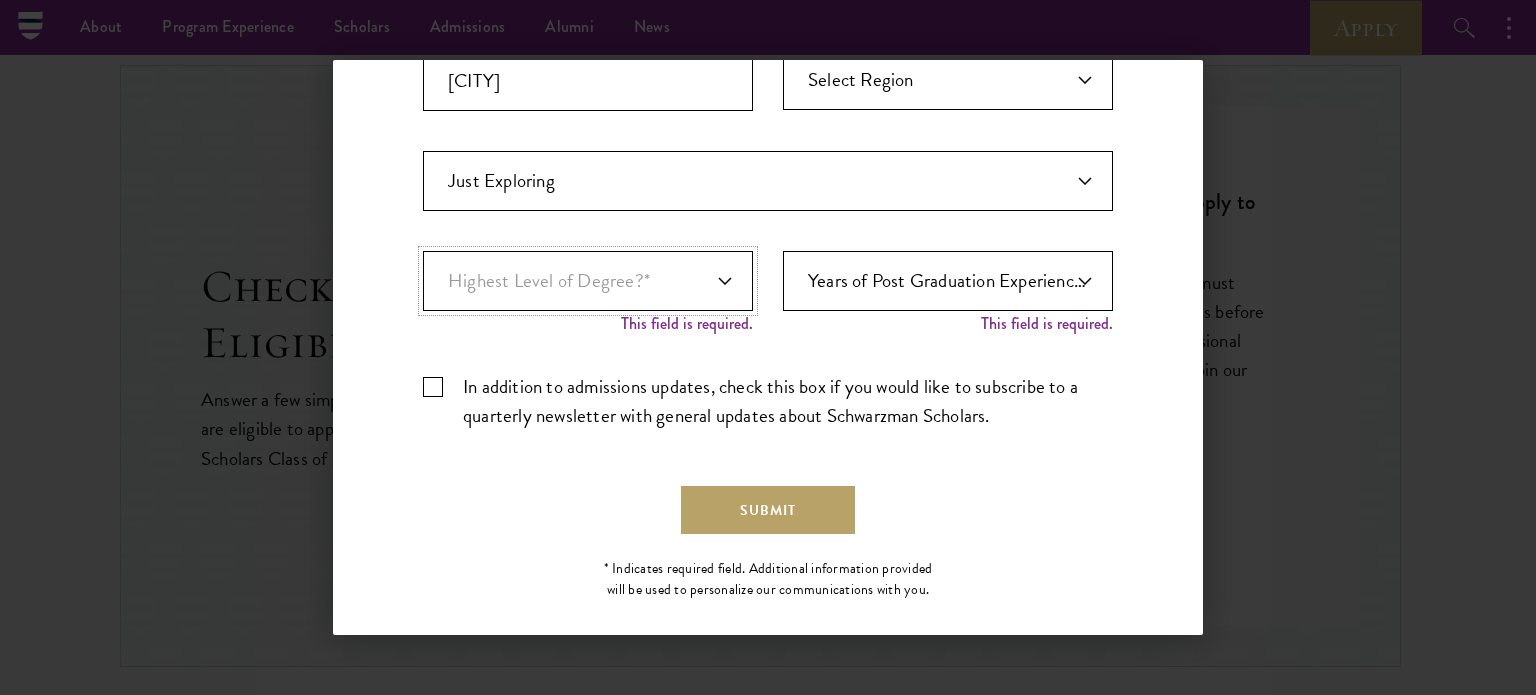 click on "Highest Level of Degree?* PHD Bachelor's Master's Current Undergraduate Student" at bounding box center [588, 281] 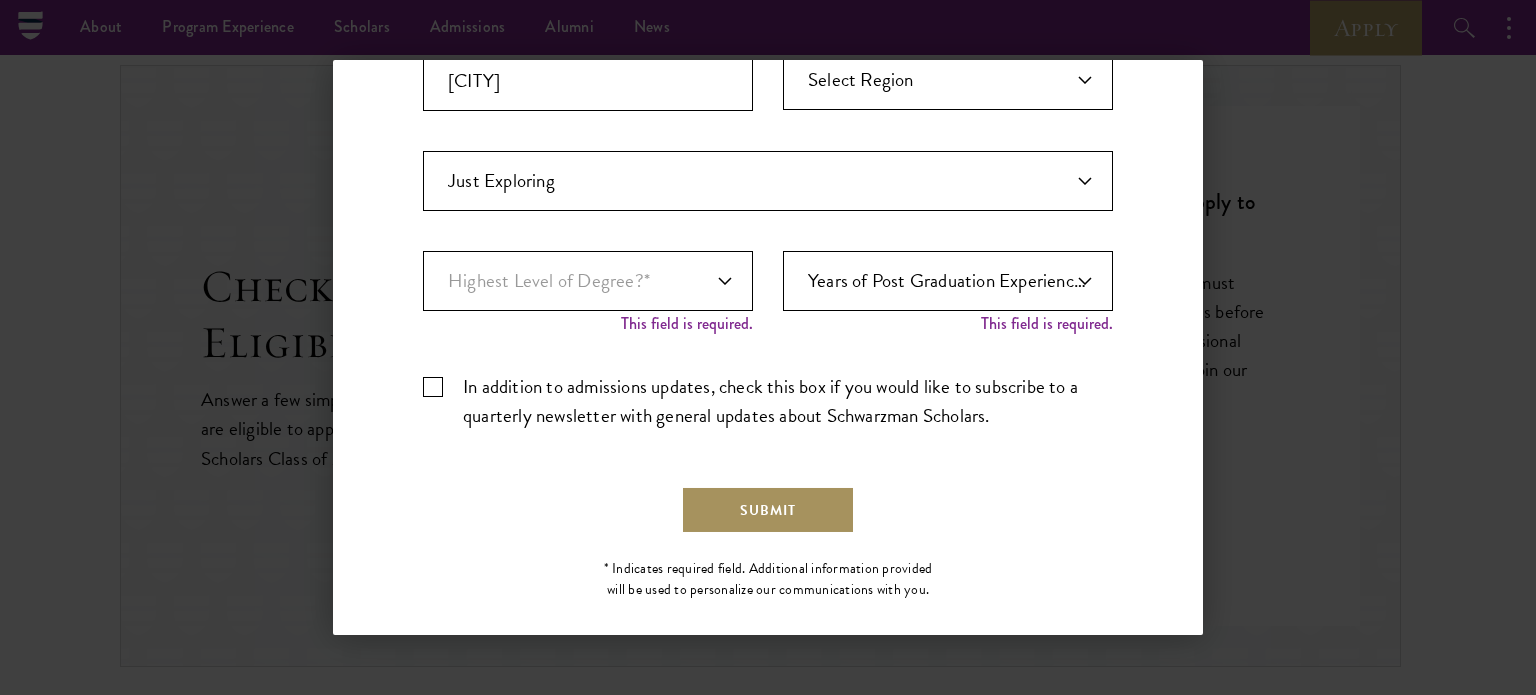 scroll, scrollTop: 683, scrollLeft: 0, axis: vertical 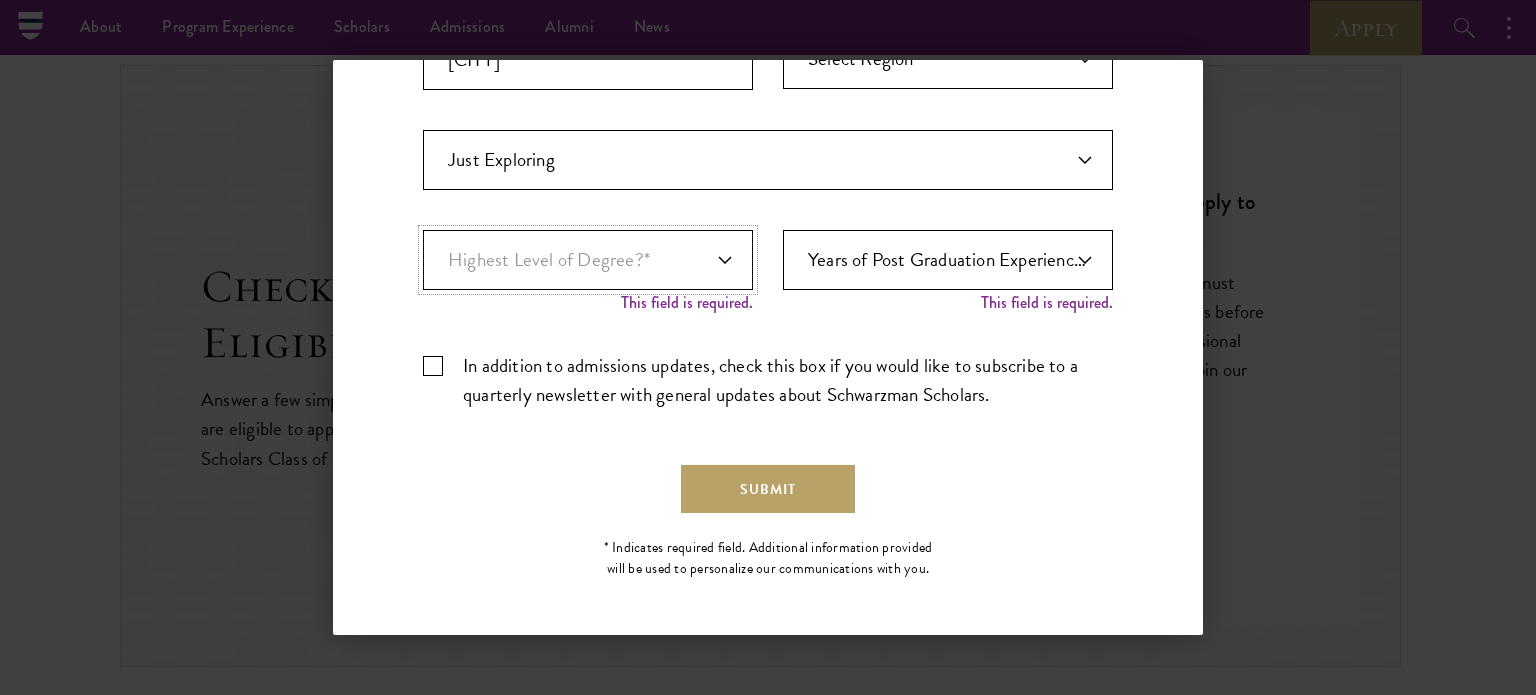 click on "Highest Level of Degree?* PHD Bachelor's Master's Current Undergraduate Student" at bounding box center [588, 260] 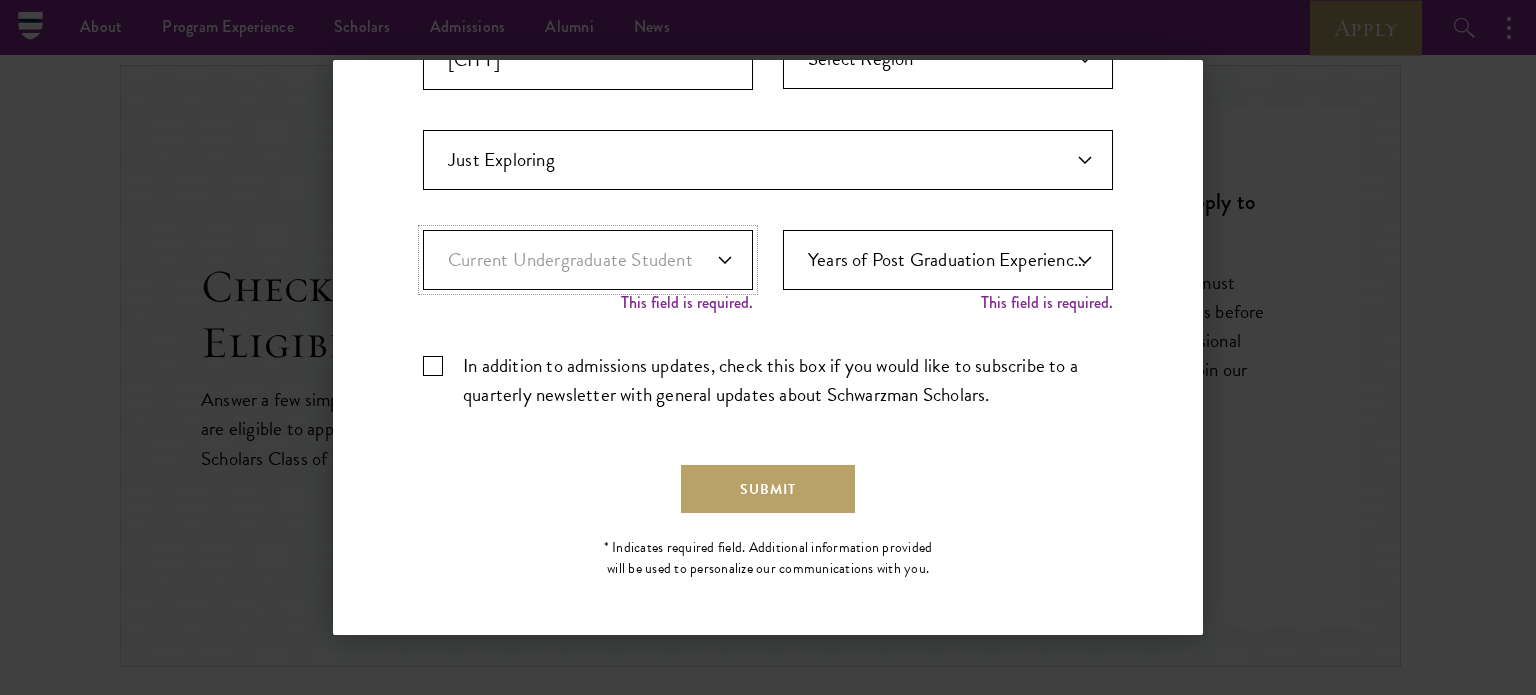 click on "Highest Level of Degree?* PHD Bachelor's Master's Current Undergraduate Student" at bounding box center (588, 260) 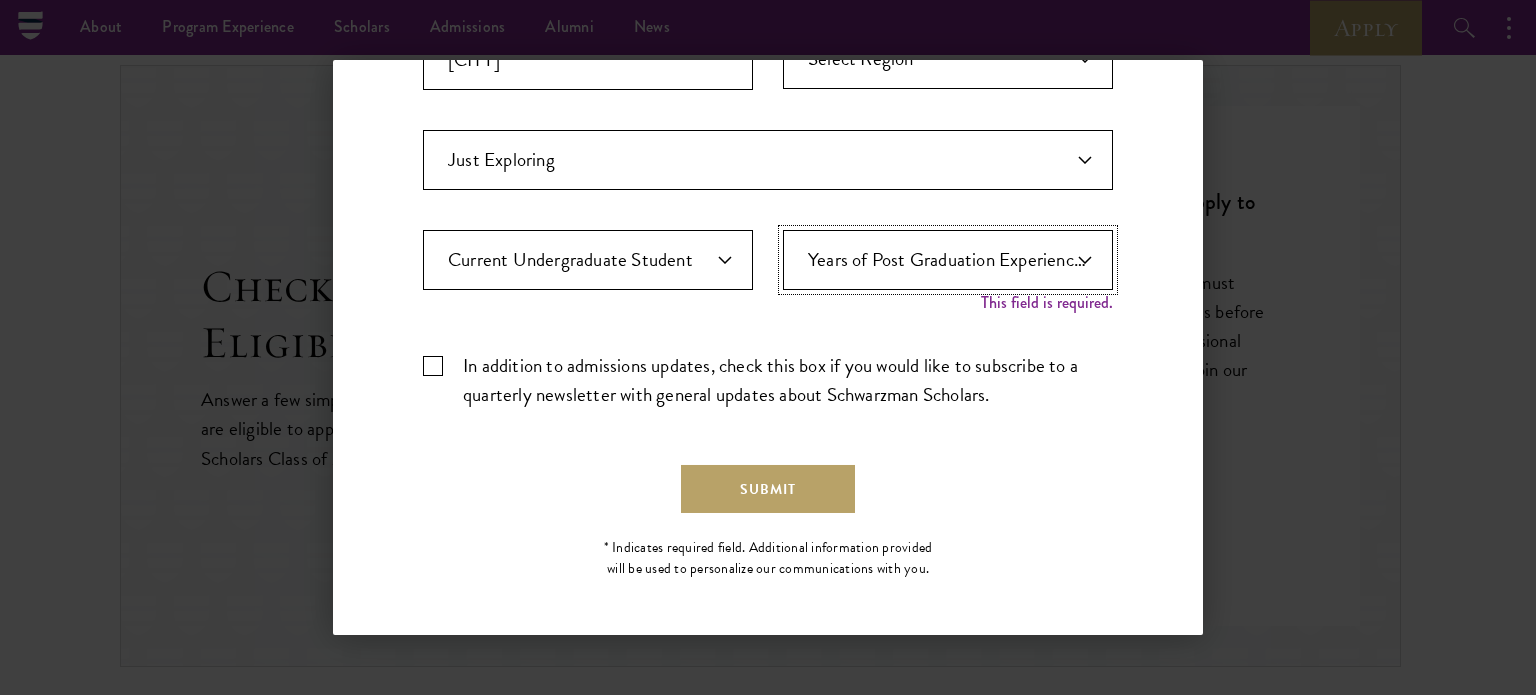 click on "Years of Post Graduation Experience?* 1 2 3 4 5 6 7 8 9 10" at bounding box center (948, 260) 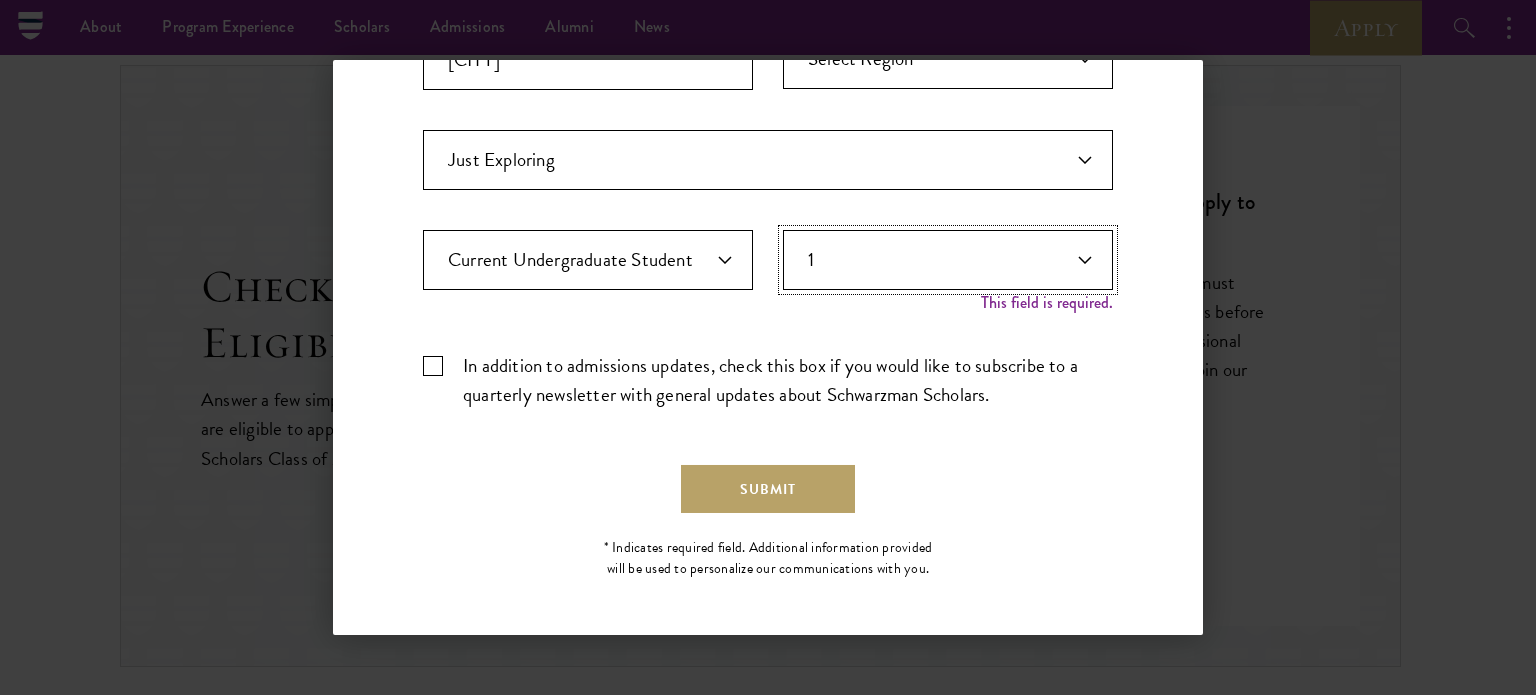 click on "Years of Post Graduation Experience?* 1 2 3 4 5 6 7 8 9 10" at bounding box center (948, 260) 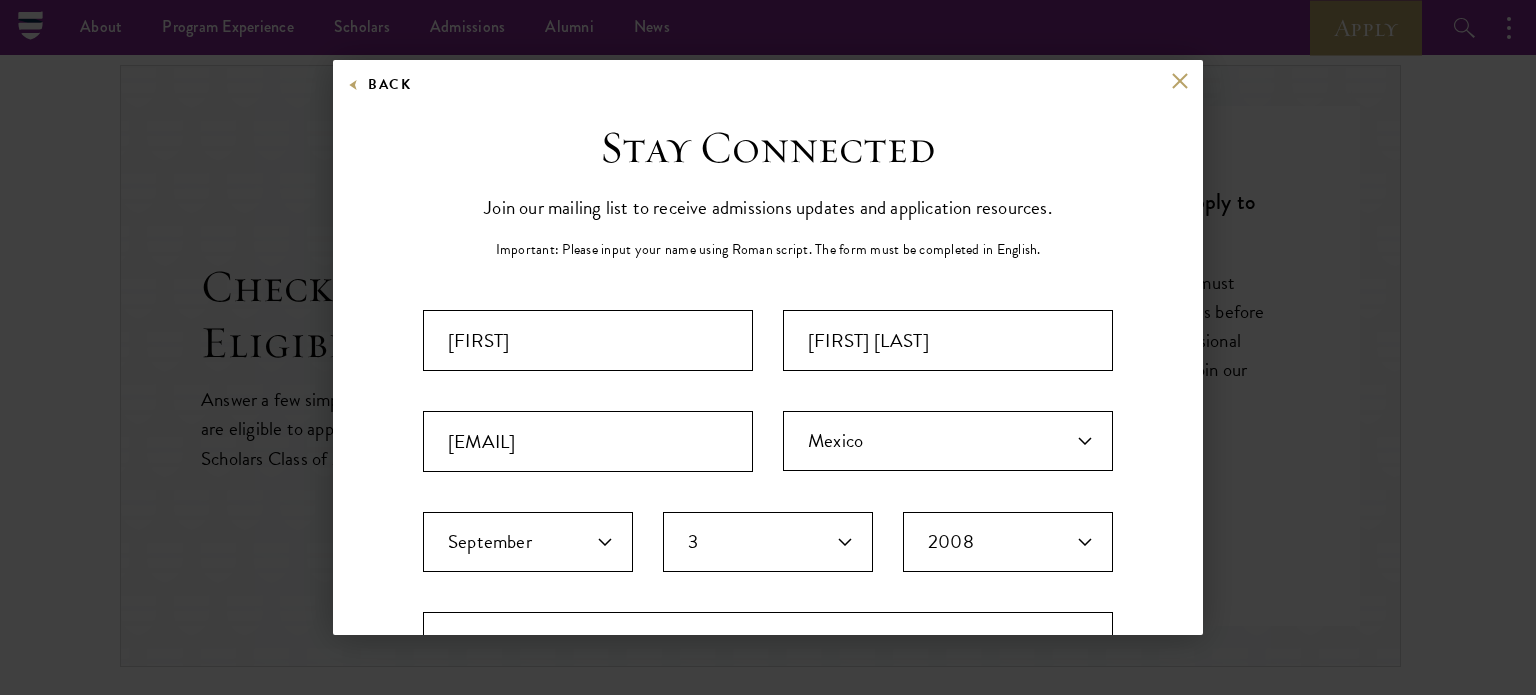 scroll, scrollTop: 662, scrollLeft: 0, axis: vertical 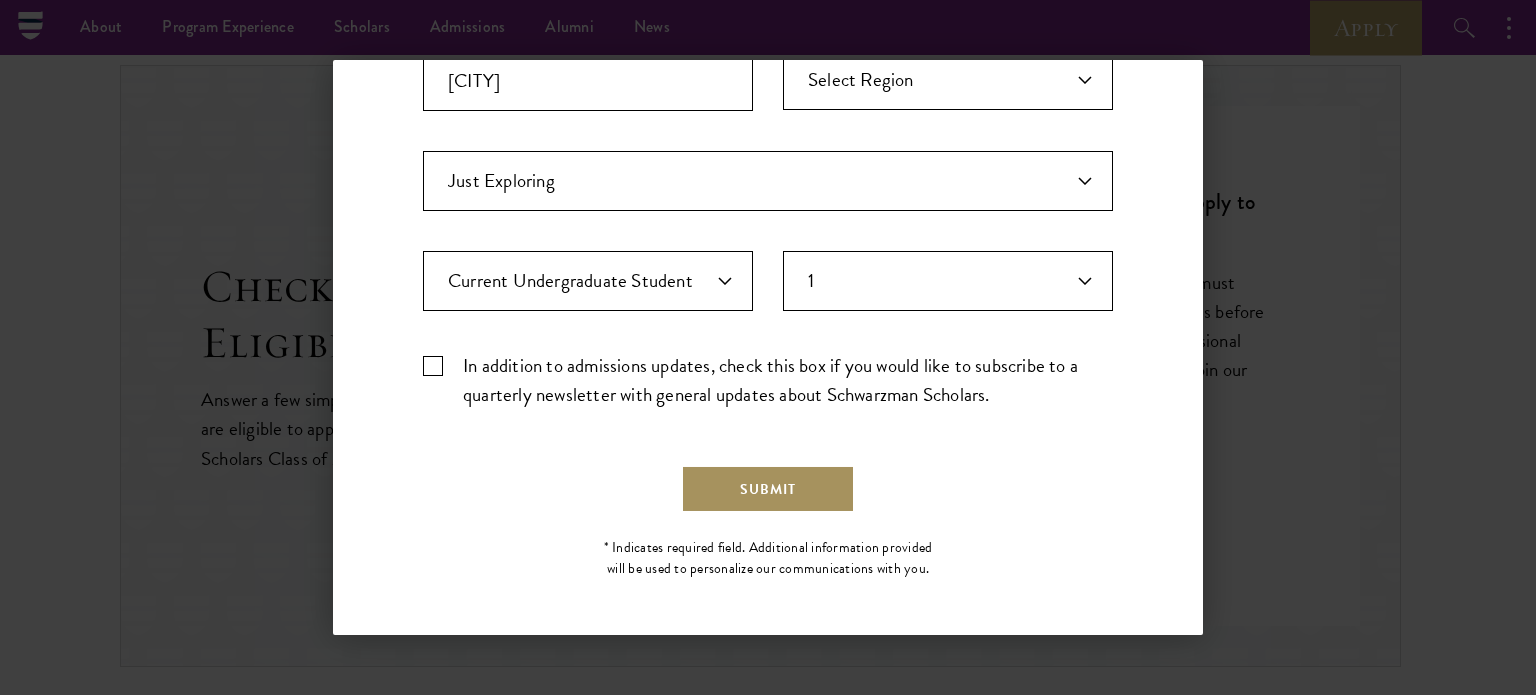click on "Submit" at bounding box center (768, 489) 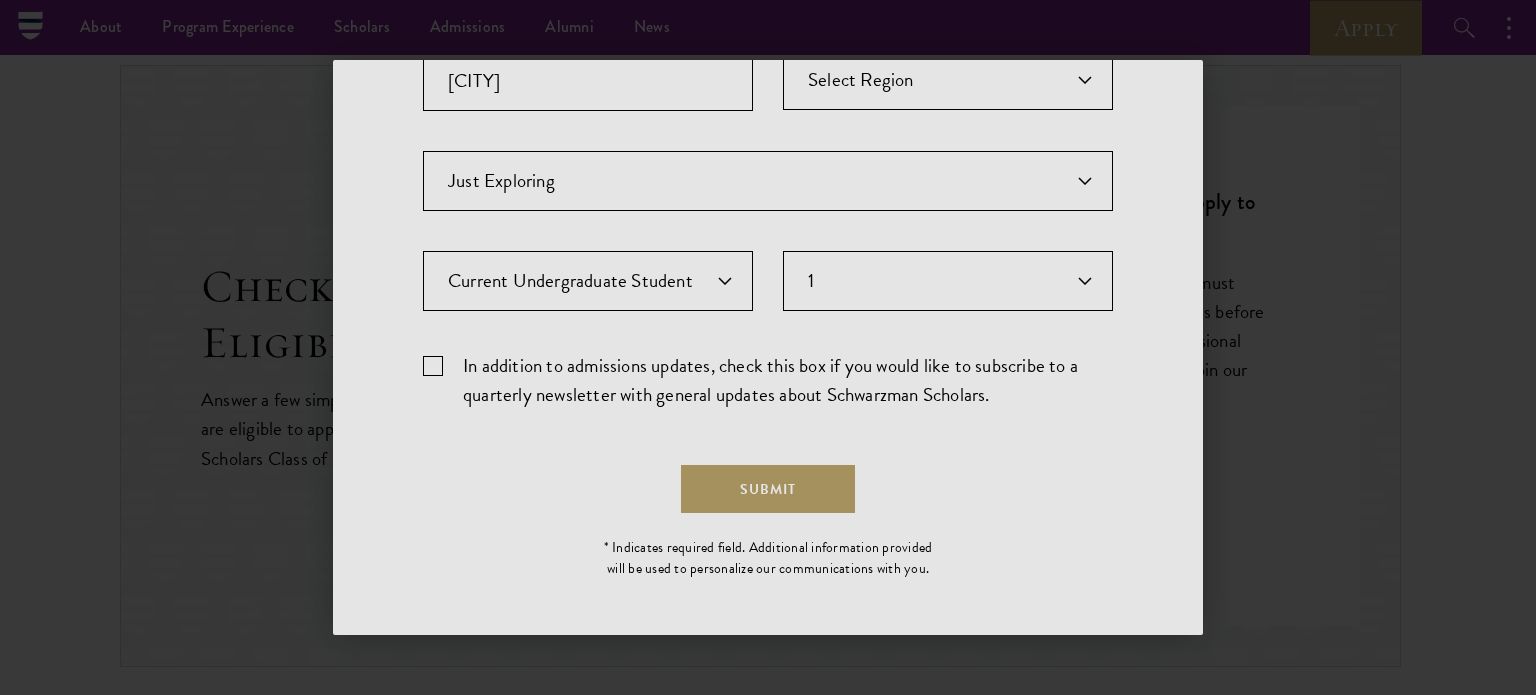 scroll, scrollTop: 1949, scrollLeft: 0, axis: vertical 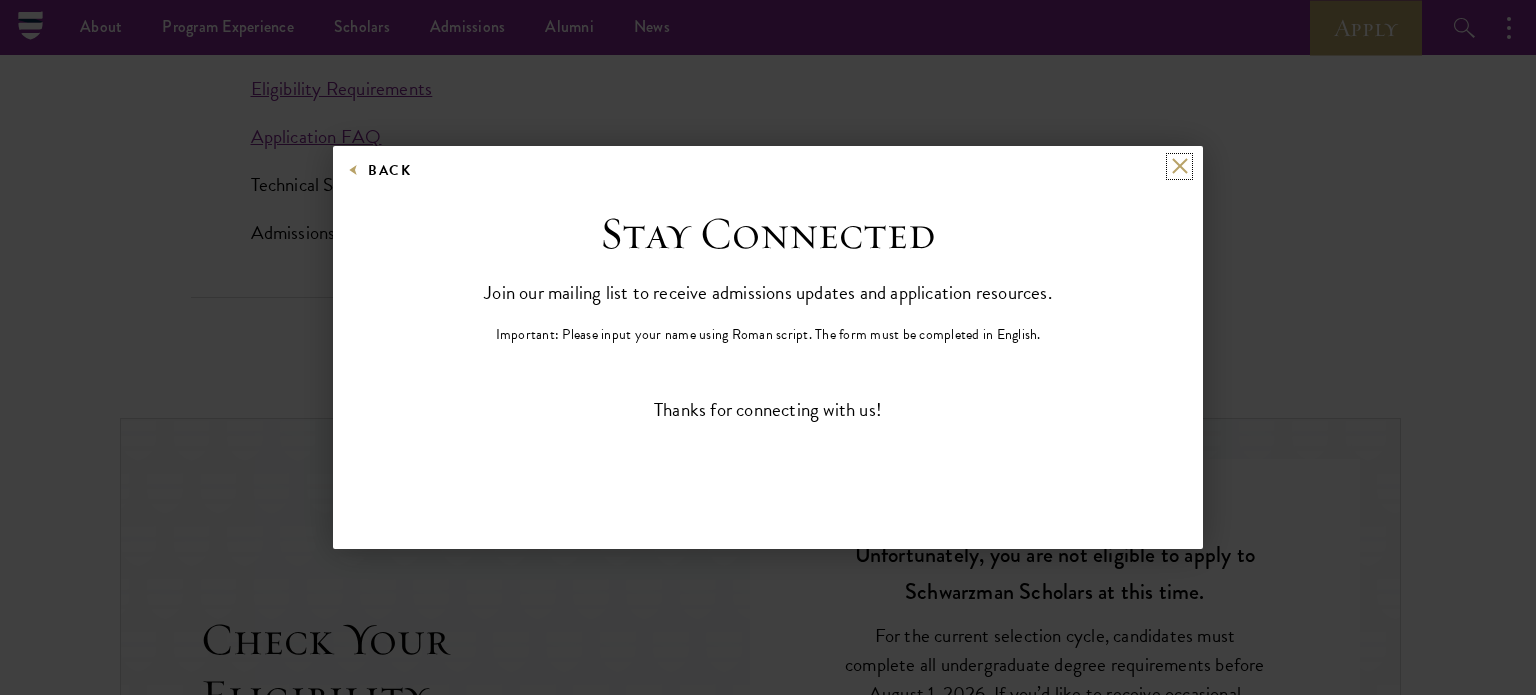 click at bounding box center (1179, 166) 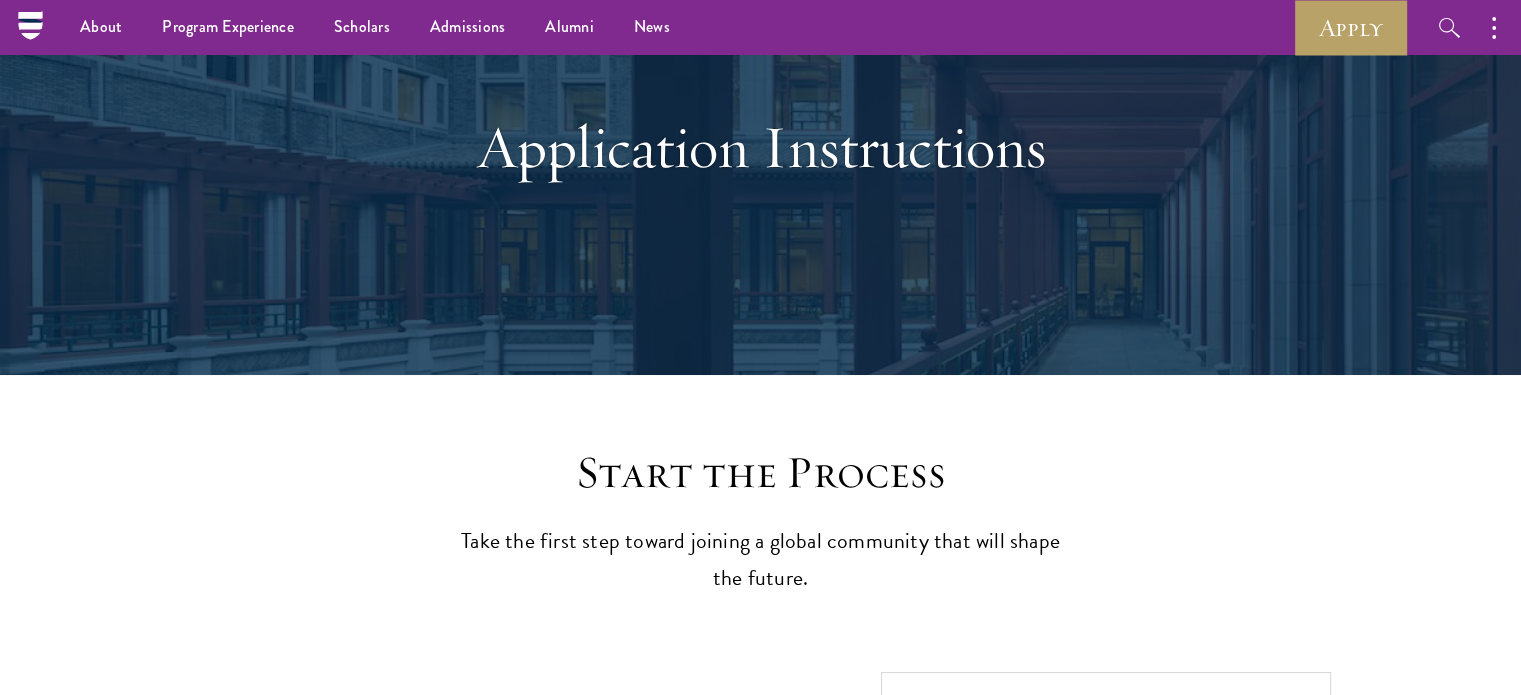 scroll, scrollTop: 0, scrollLeft: 0, axis: both 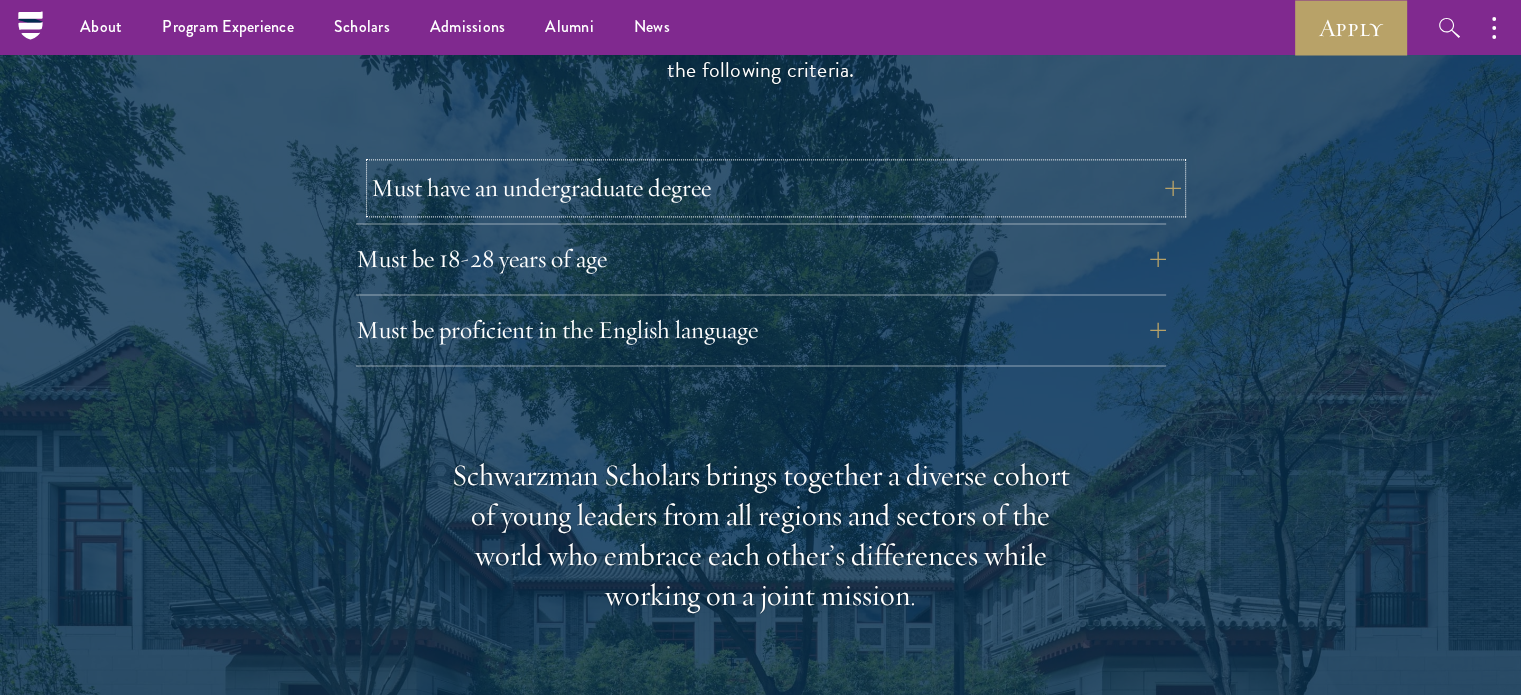 click on "Must have an undergraduate degree" at bounding box center (776, 188) 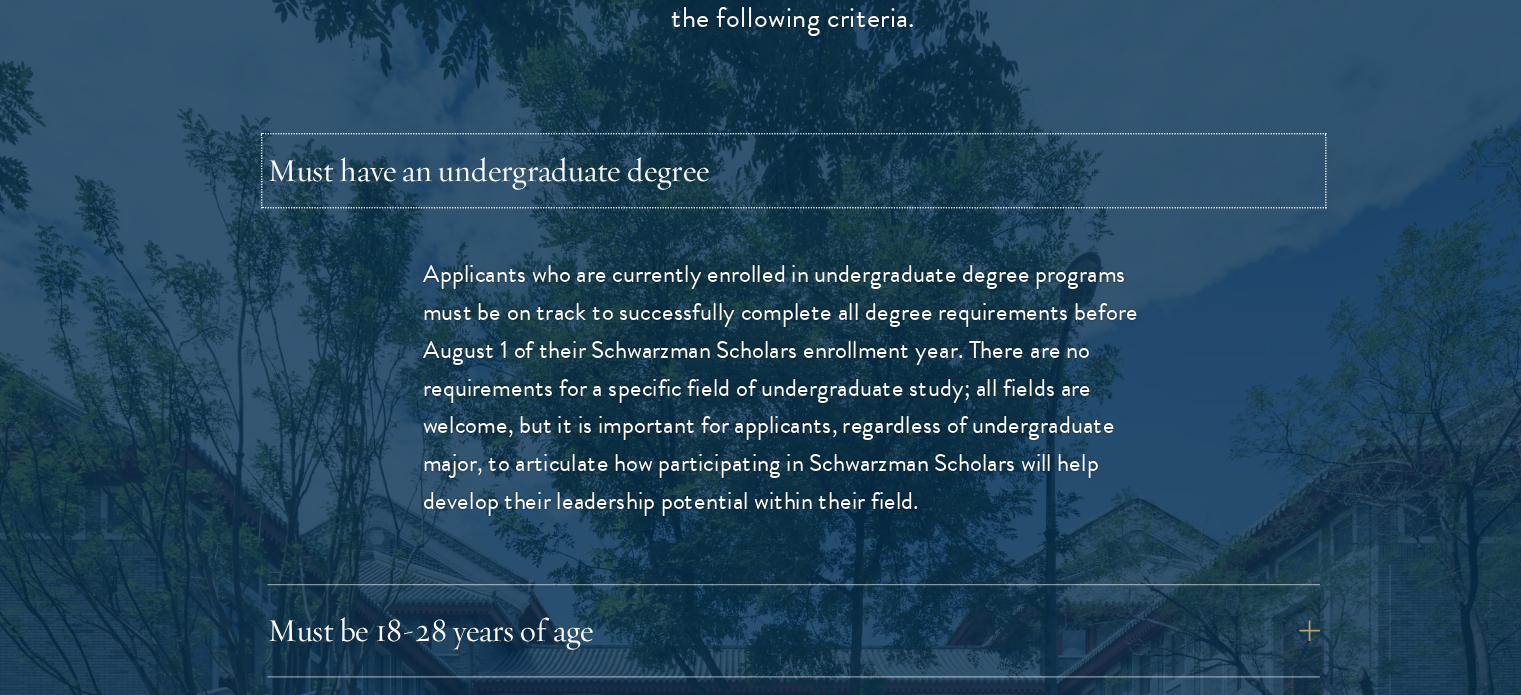 scroll, scrollTop: 2768, scrollLeft: 0, axis: vertical 